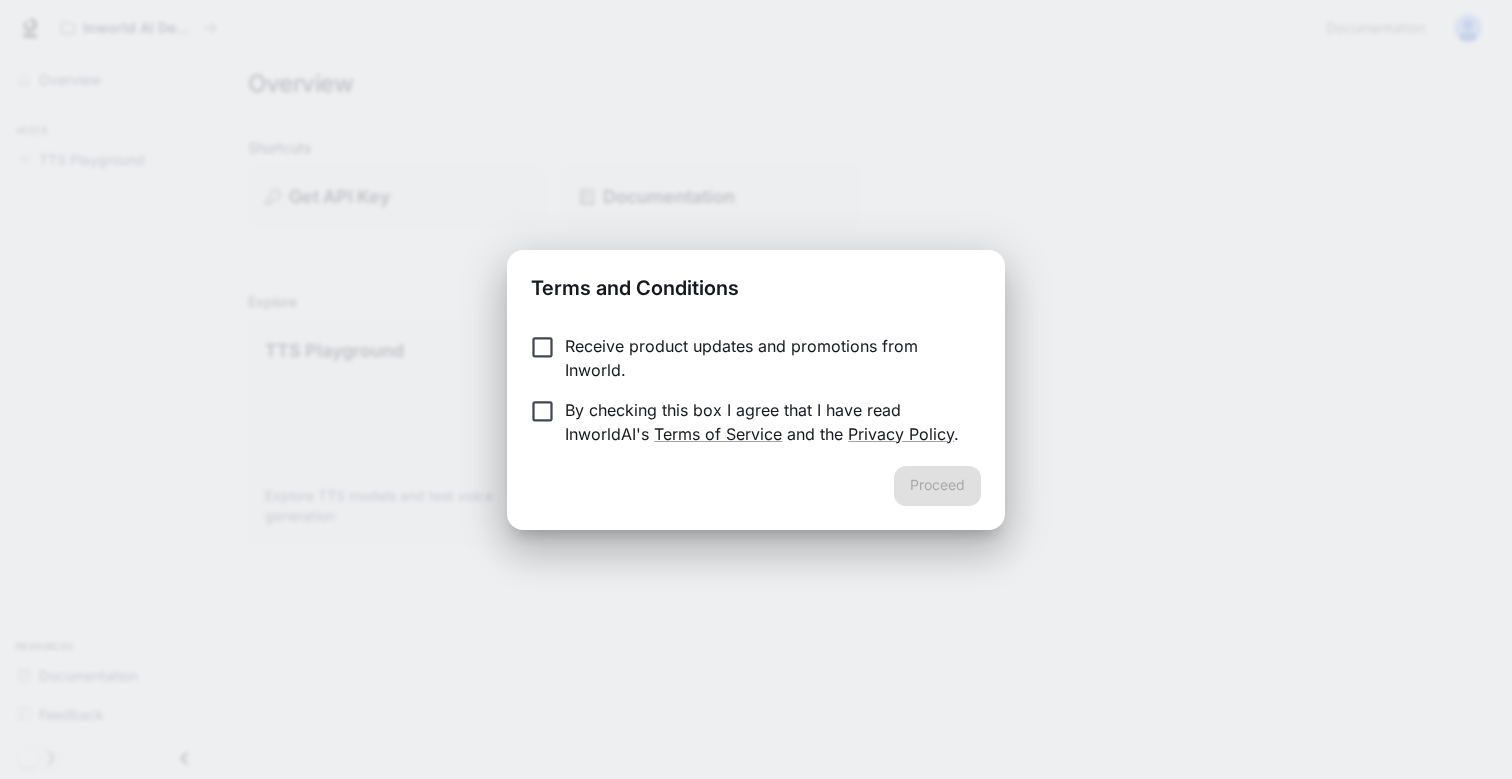 scroll, scrollTop: 0, scrollLeft: 0, axis: both 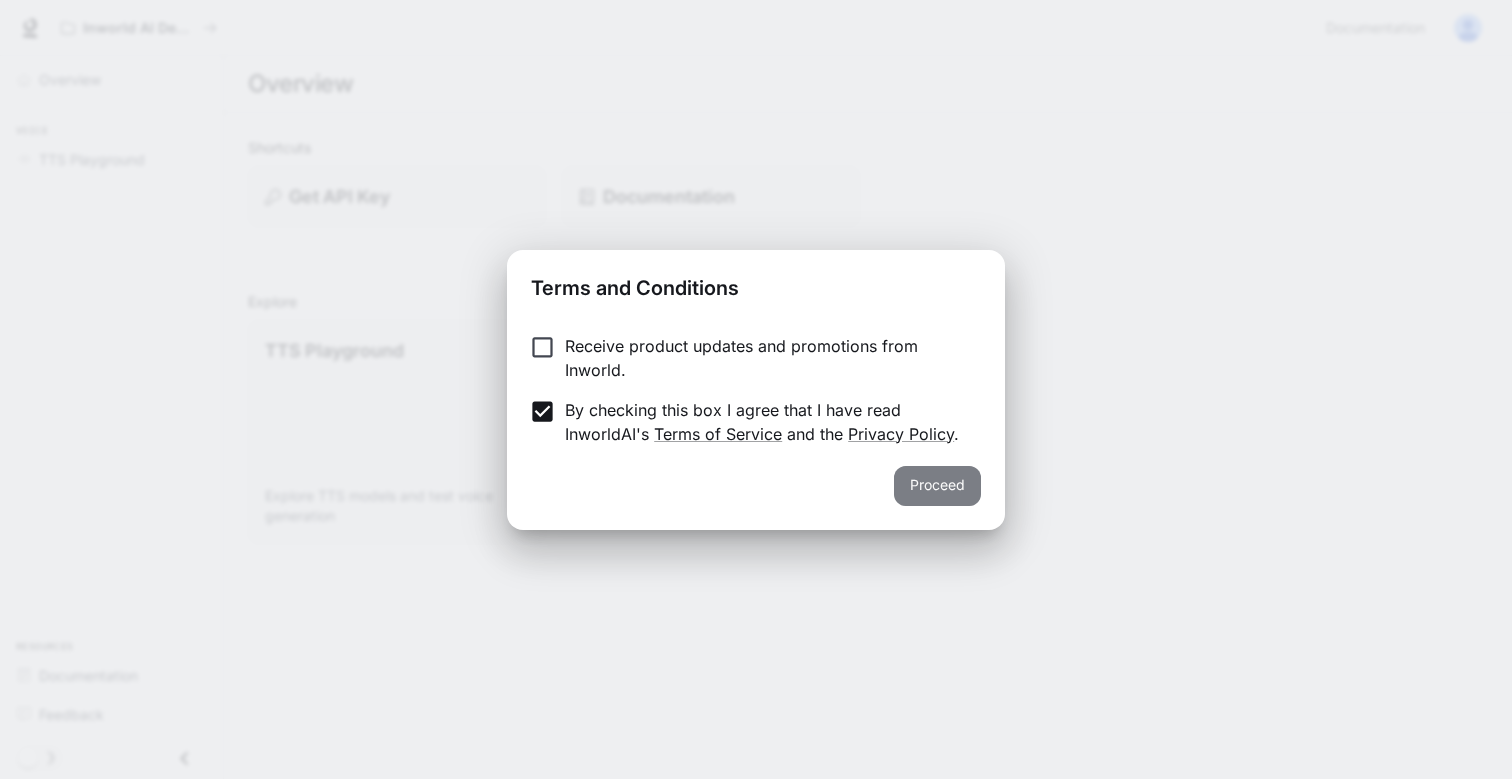 click on "Proceed" at bounding box center (937, 486) 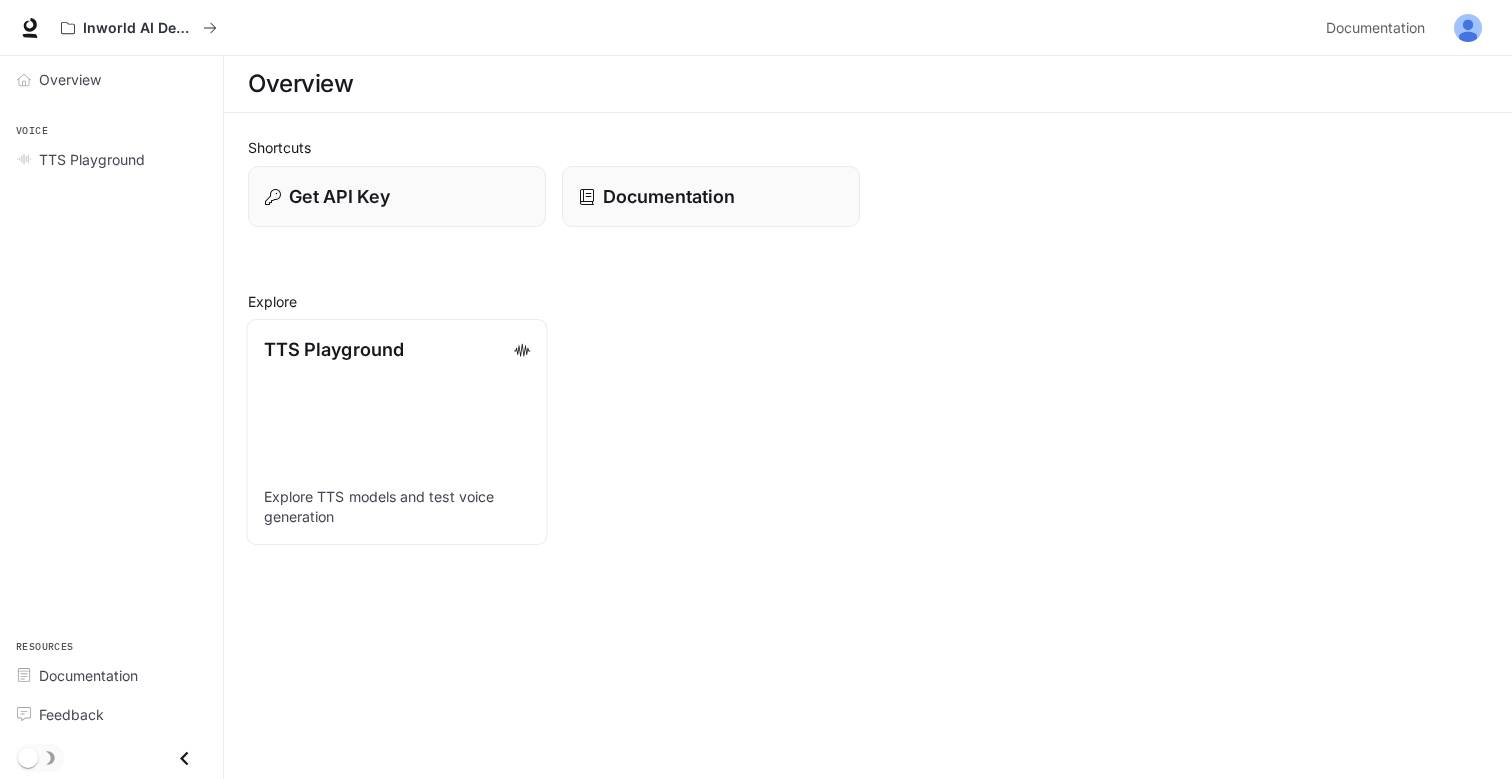 click on "TTS Playground Explore TTS models and test voice generation" at bounding box center (397, 432) 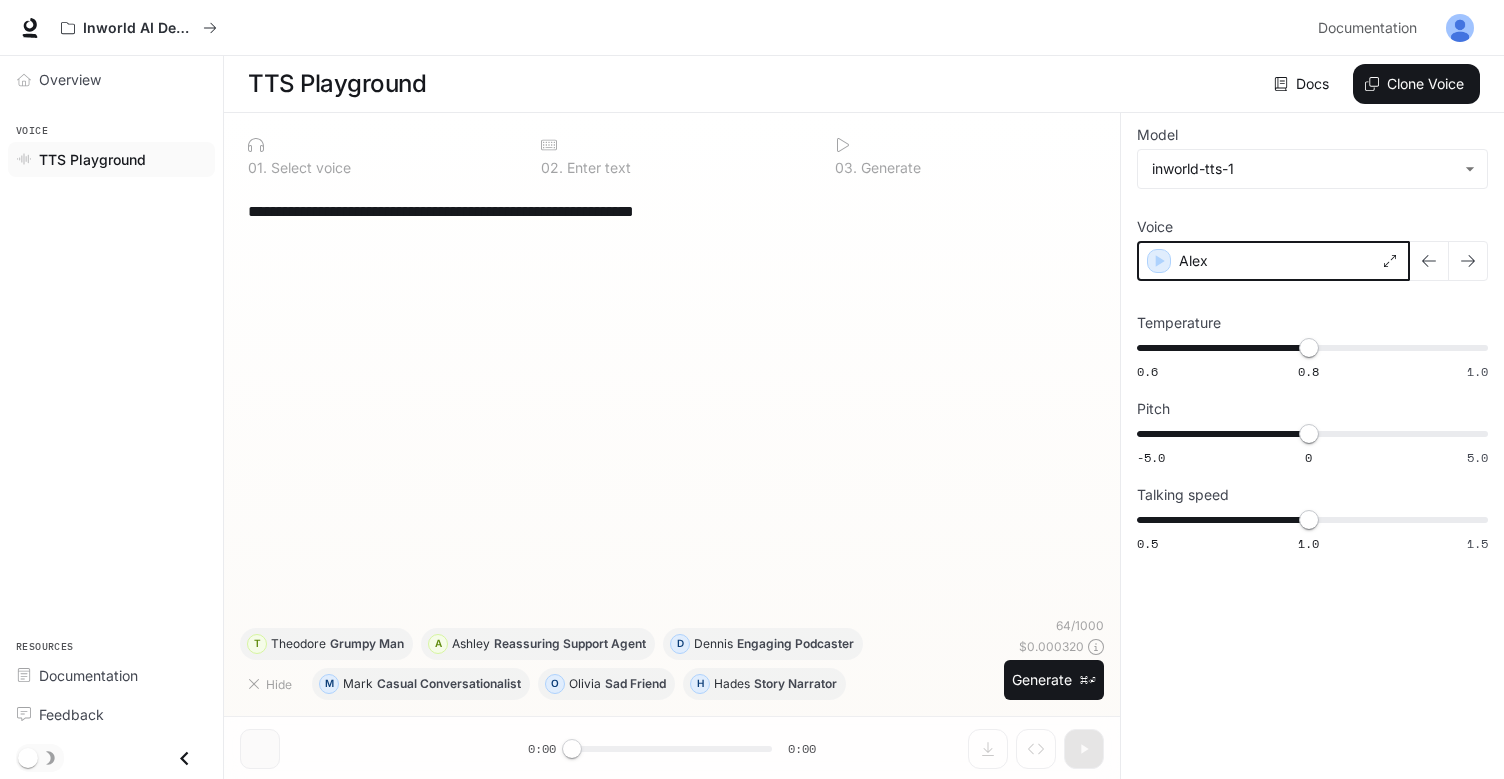 click at bounding box center [1159, 261] 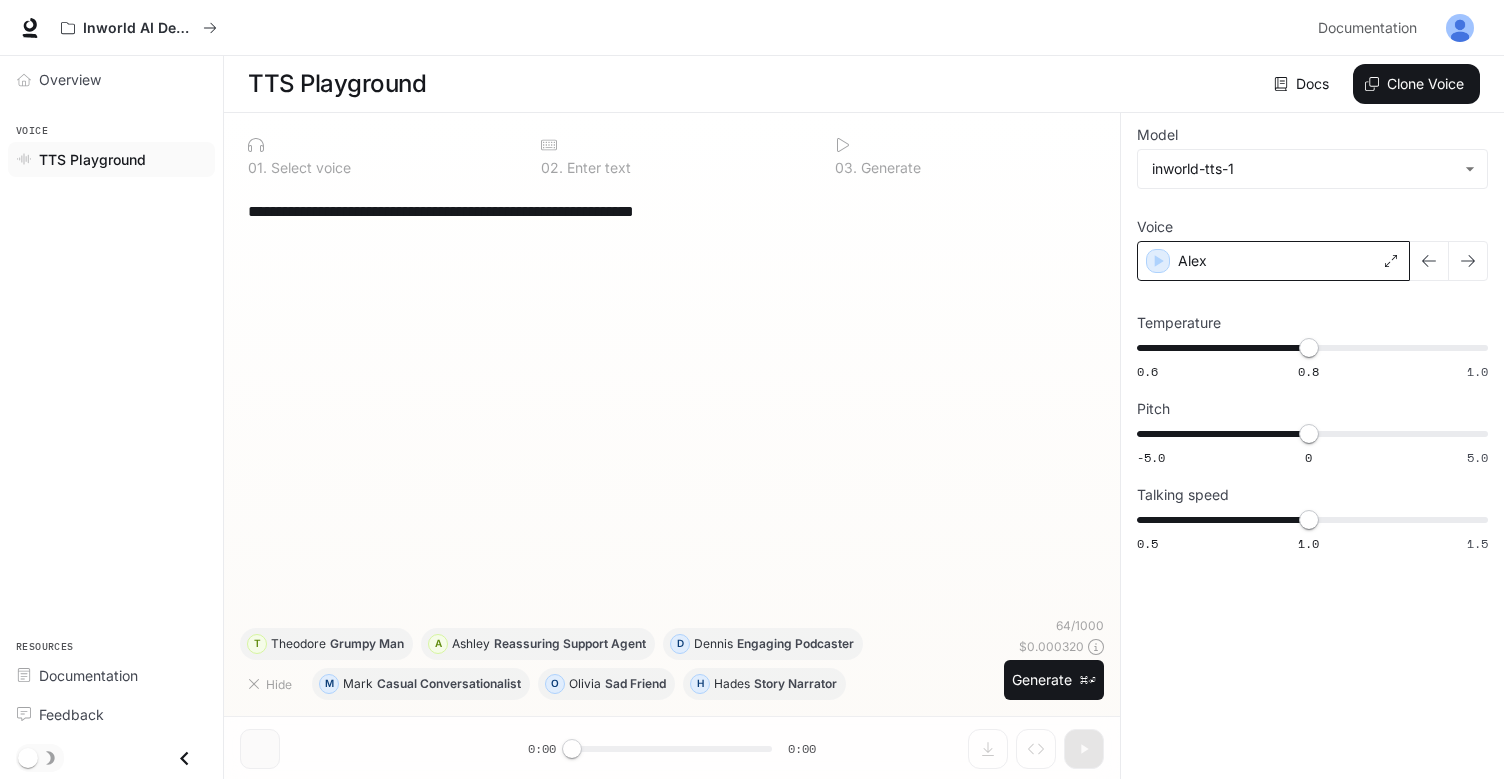 click on "**********" at bounding box center [672, 211] 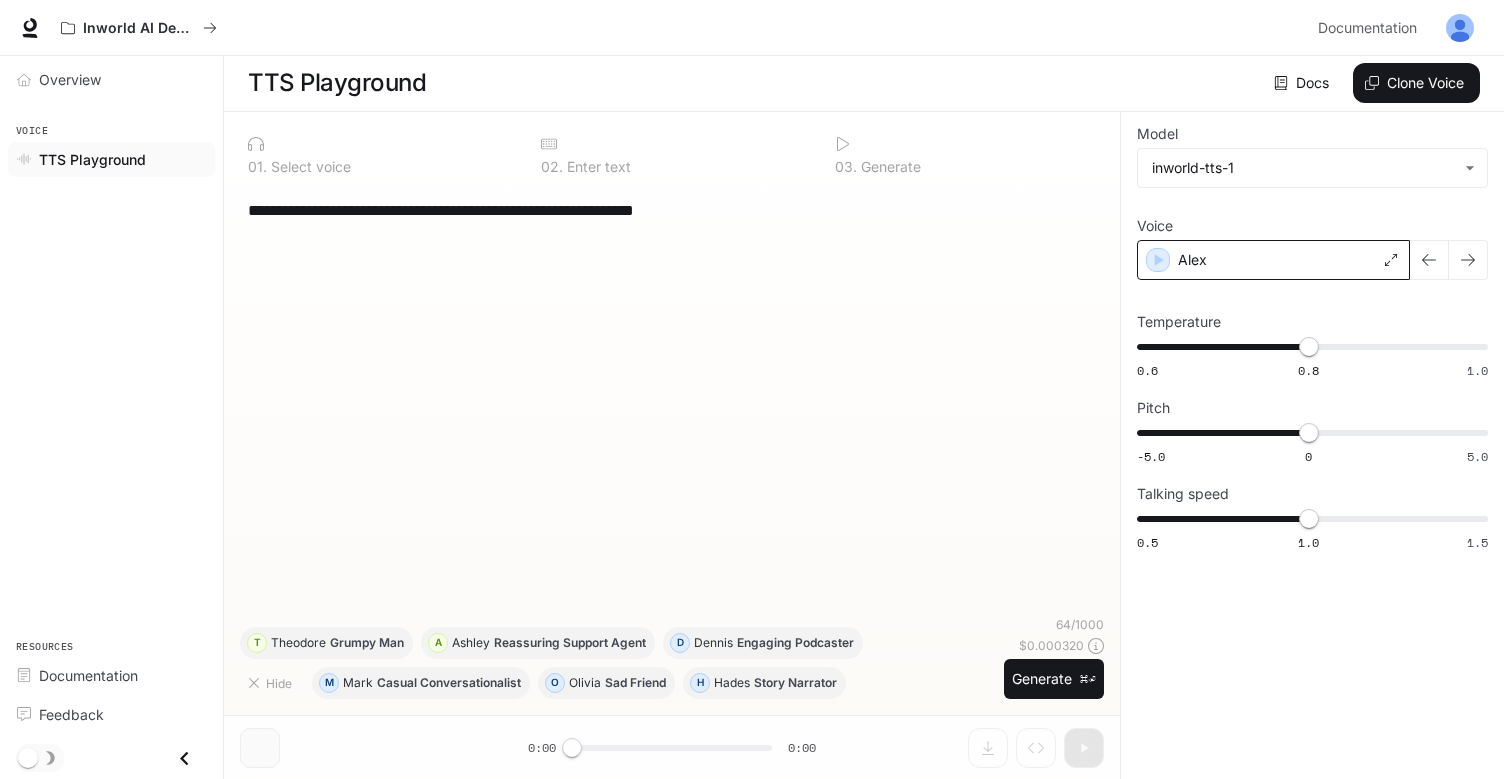 scroll, scrollTop: 1, scrollLeft: 0, axis: vertical 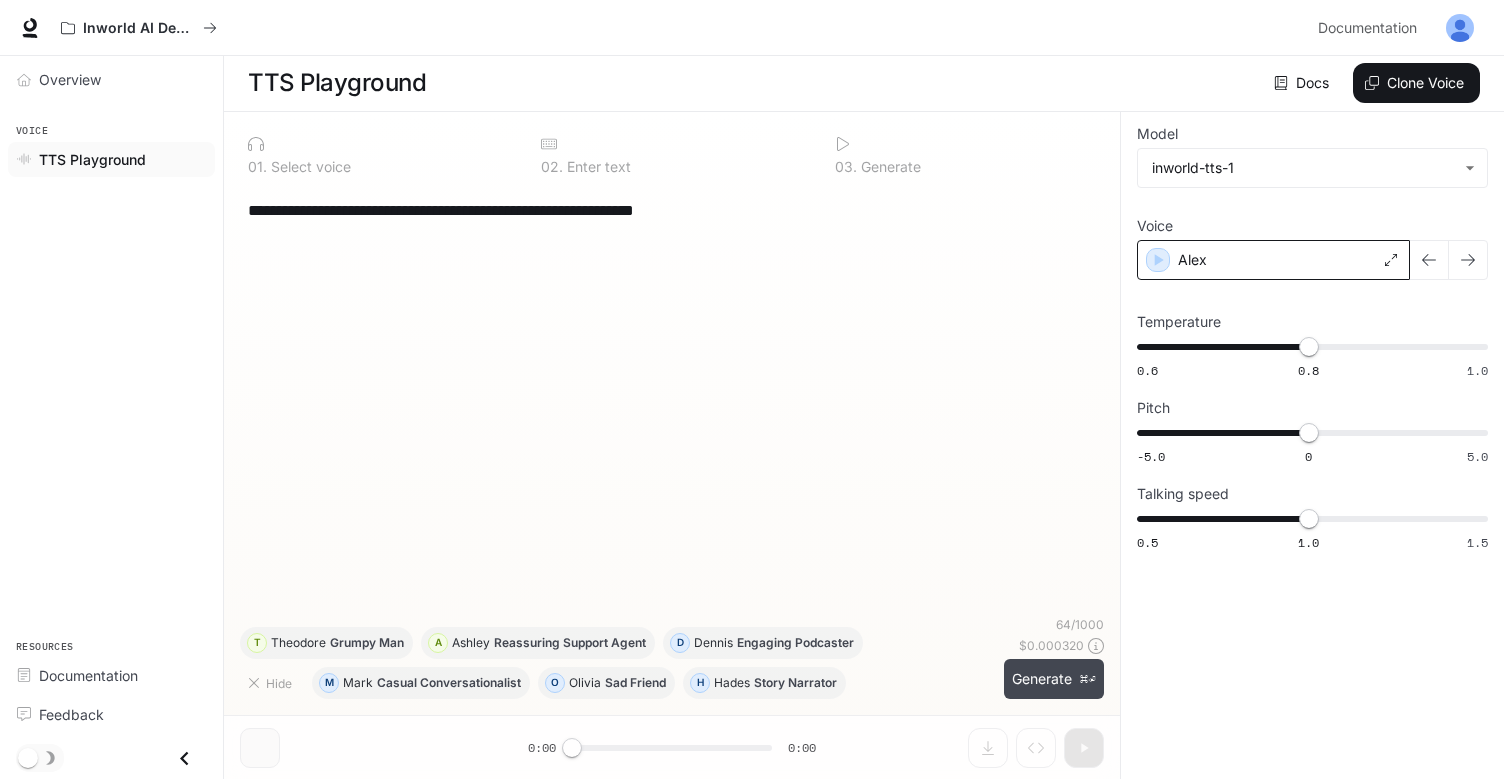 click on "Generate ⌘⏎" at bounding box center [1054, 679] 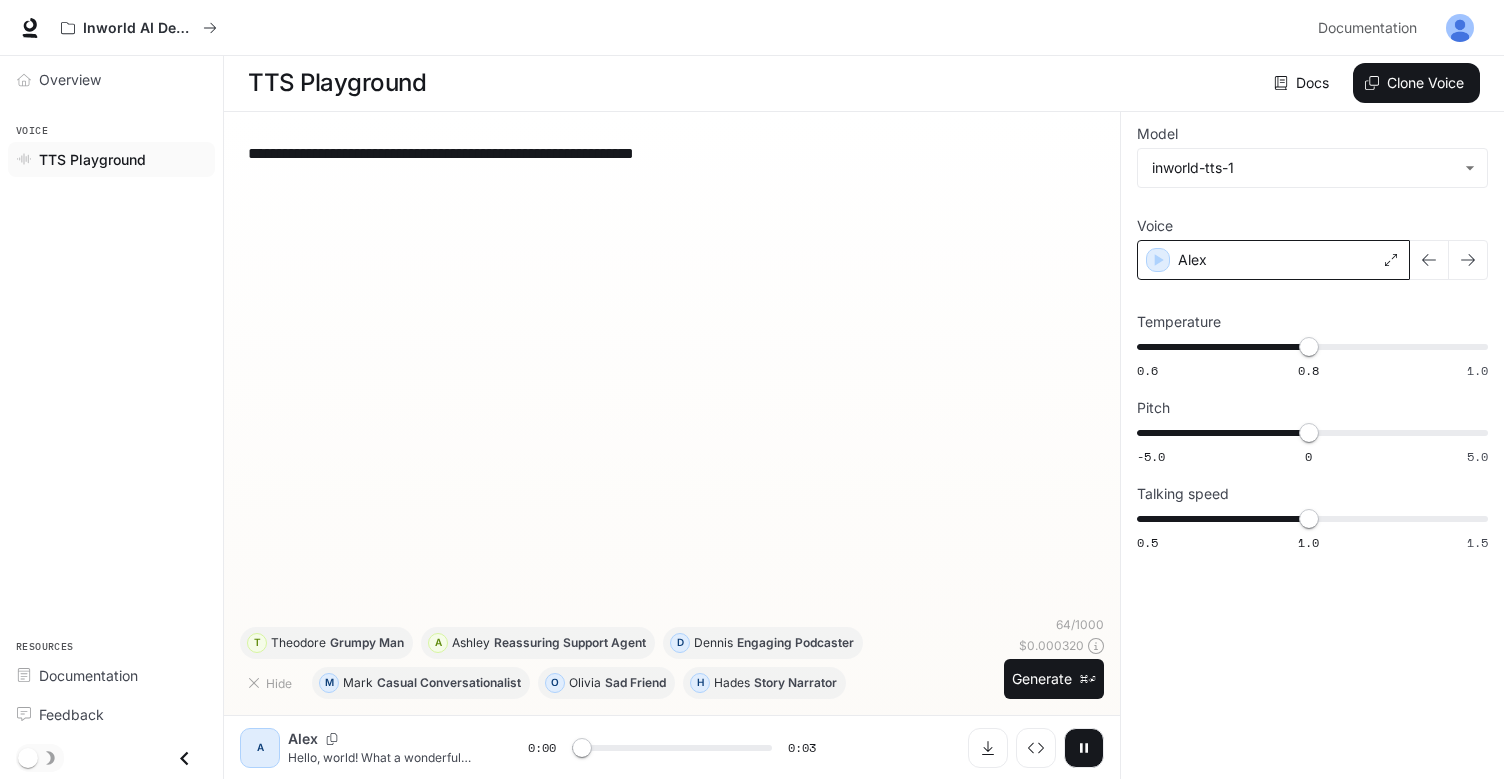 scroll, scrollTop: 1, scrollLeft: 0, axis: vertical 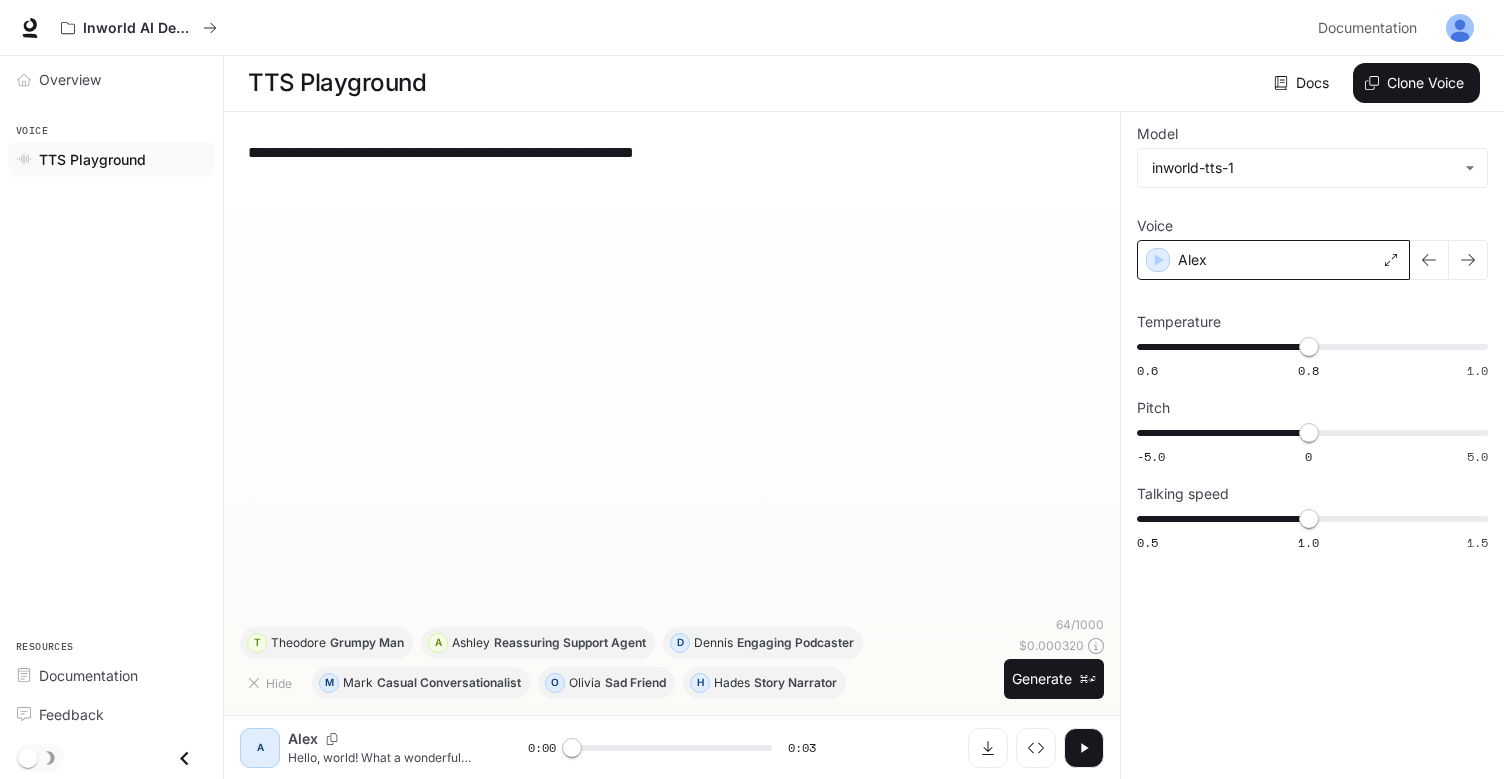 click on "**********" at bounding box center [672, 152] 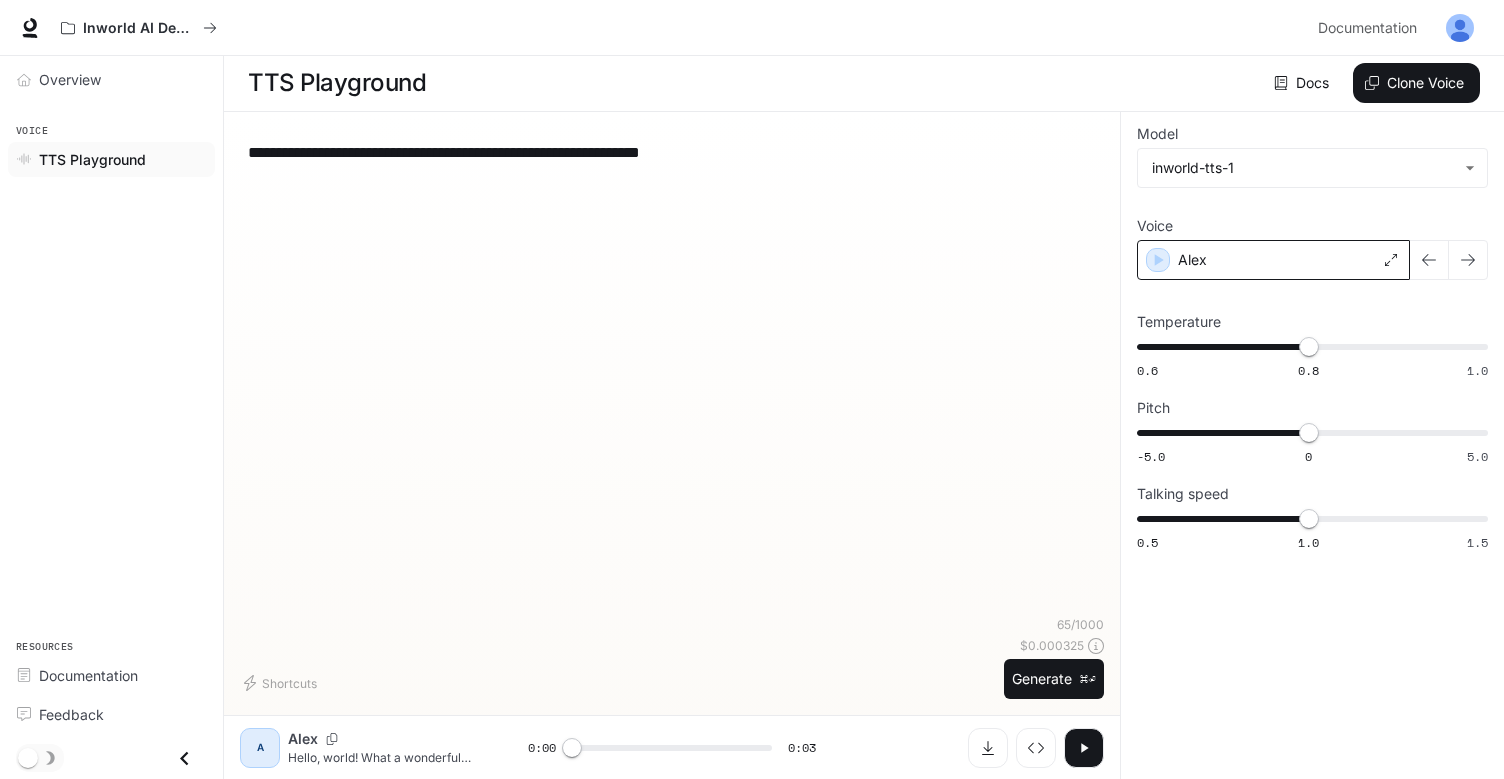 click on "**********" at bounding box center [672, 372] 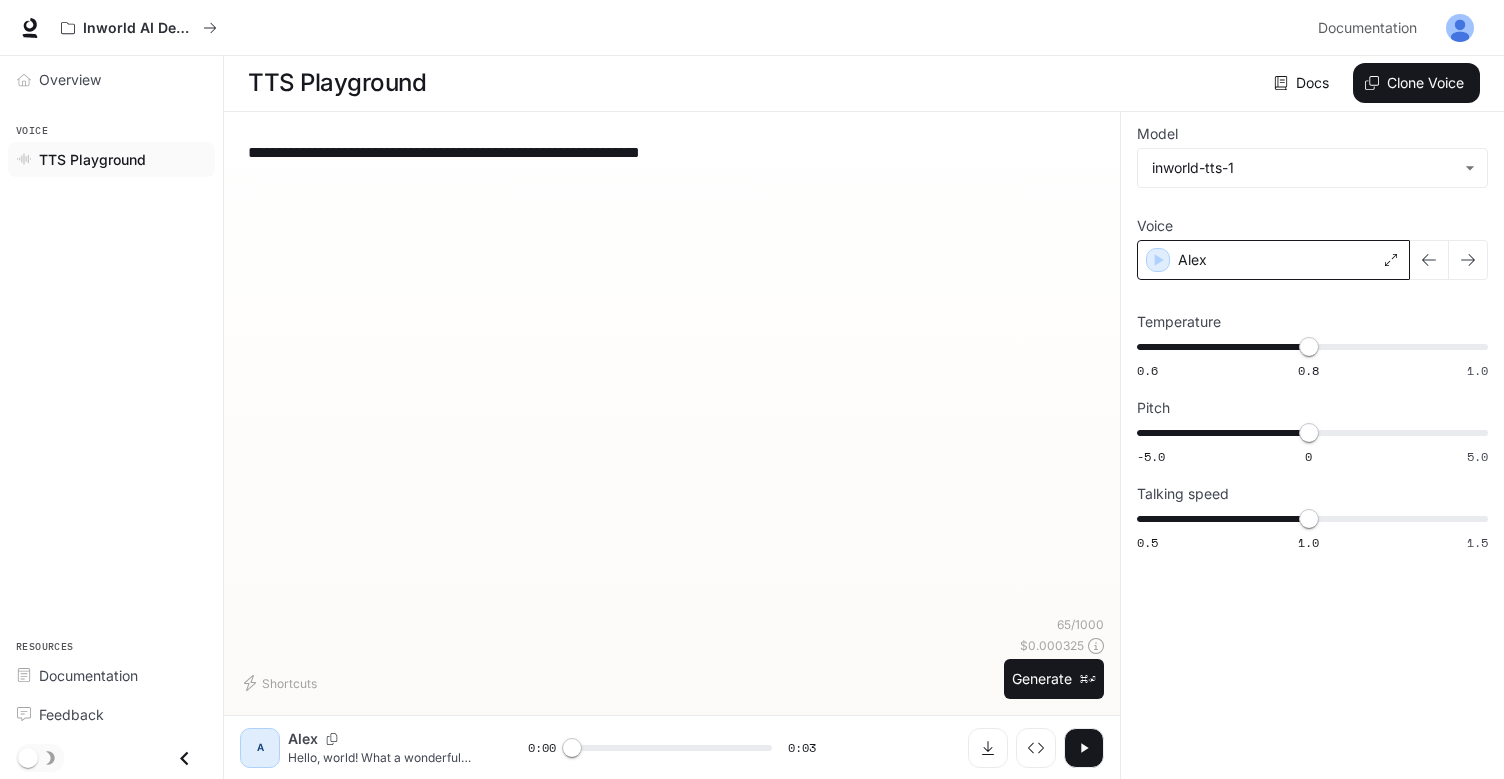 click on "**********" at bounding box center (672, 372) 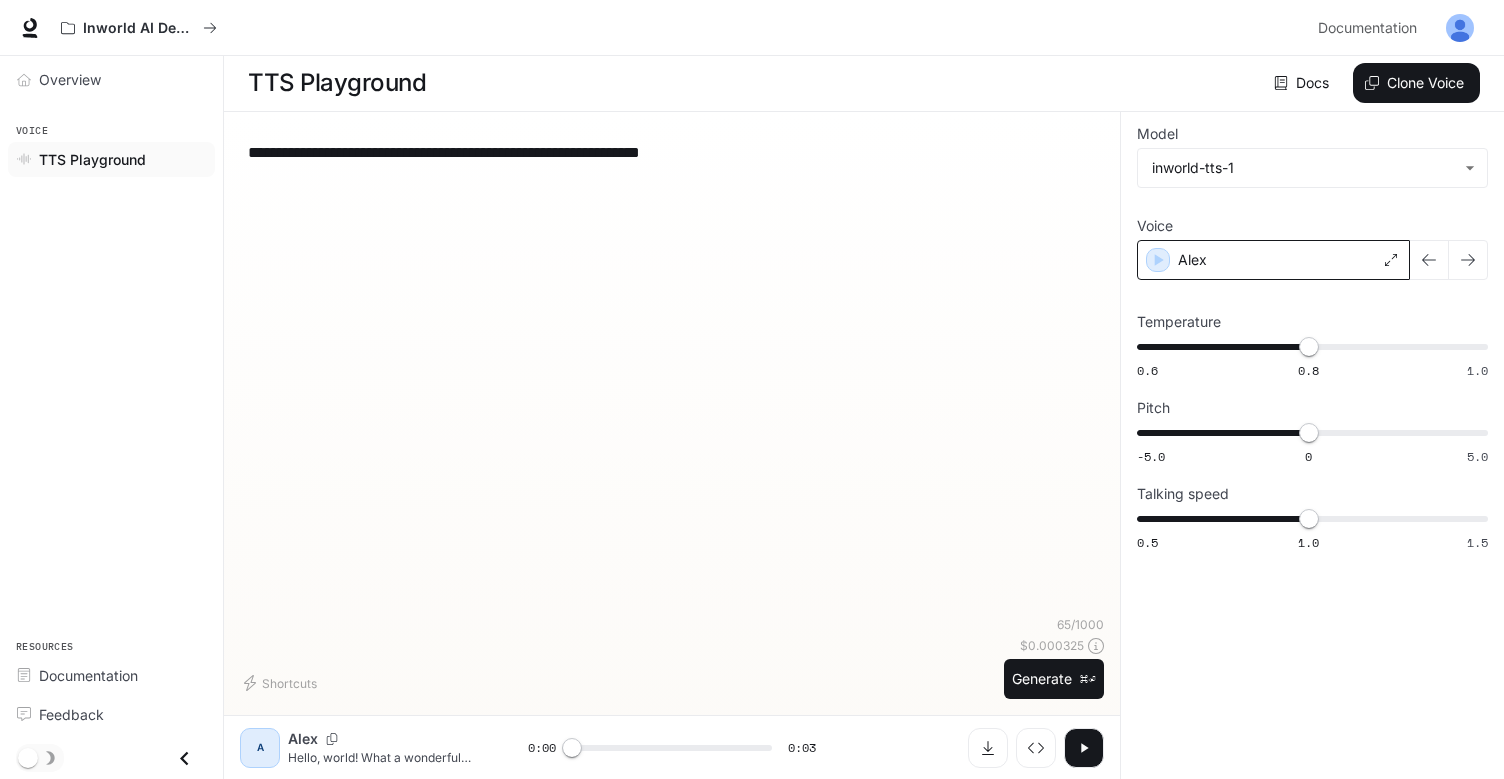 drag, startPoint x: 792, startPoint y: 151, endPoint x: 250, endPoint y: 151, distance: 542 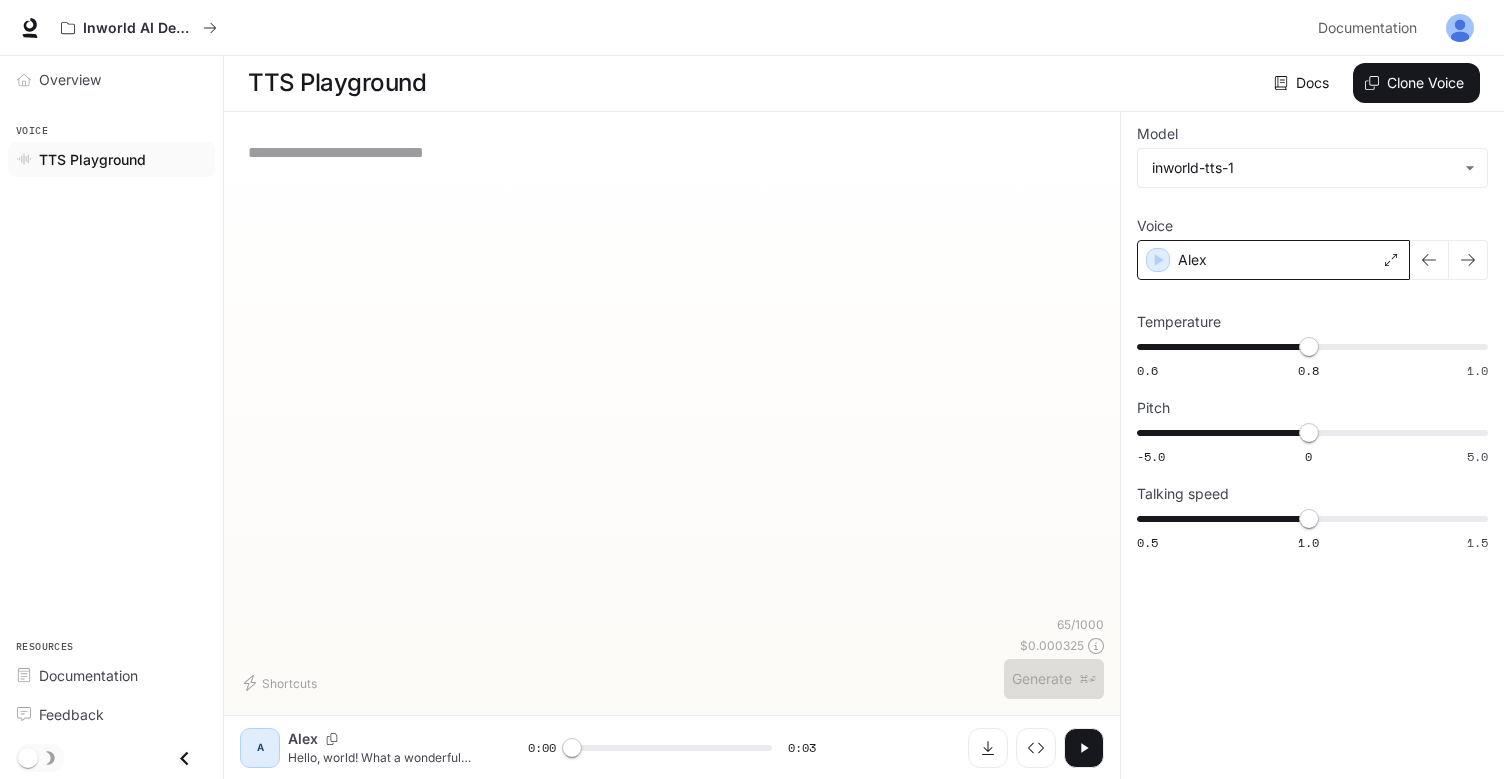 paste on "**********" 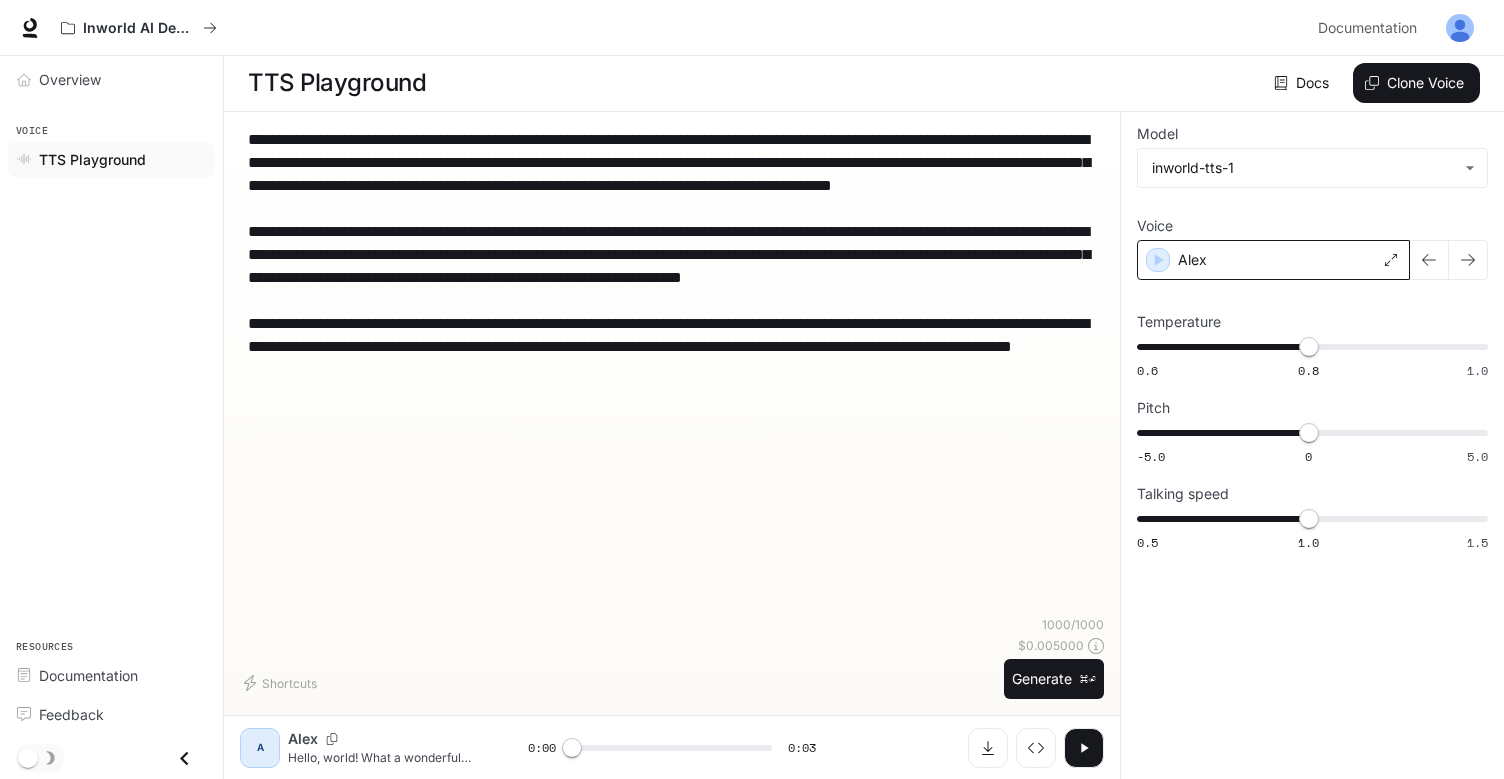 click on "**********" at bounding box center (672, 277) 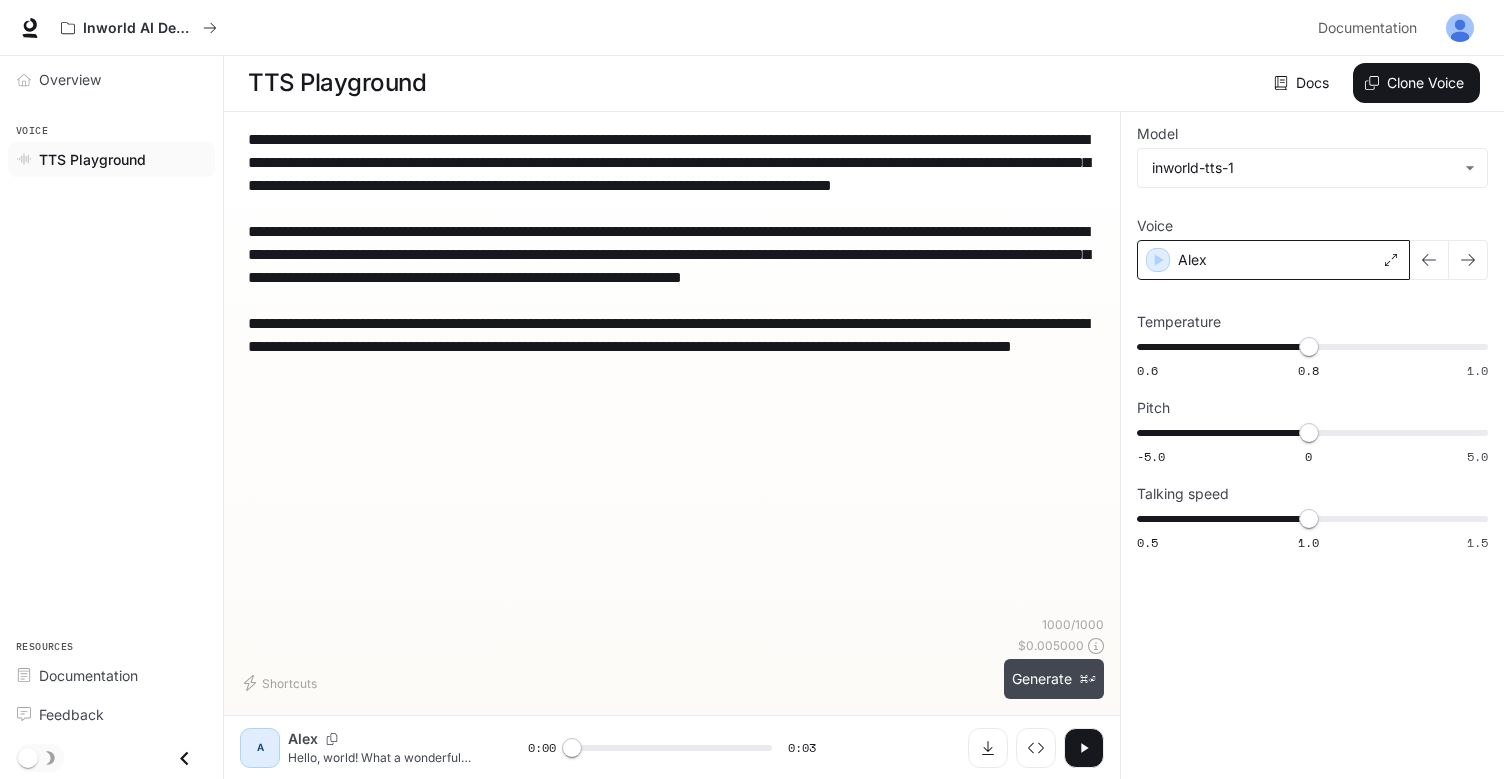 type on "**********" 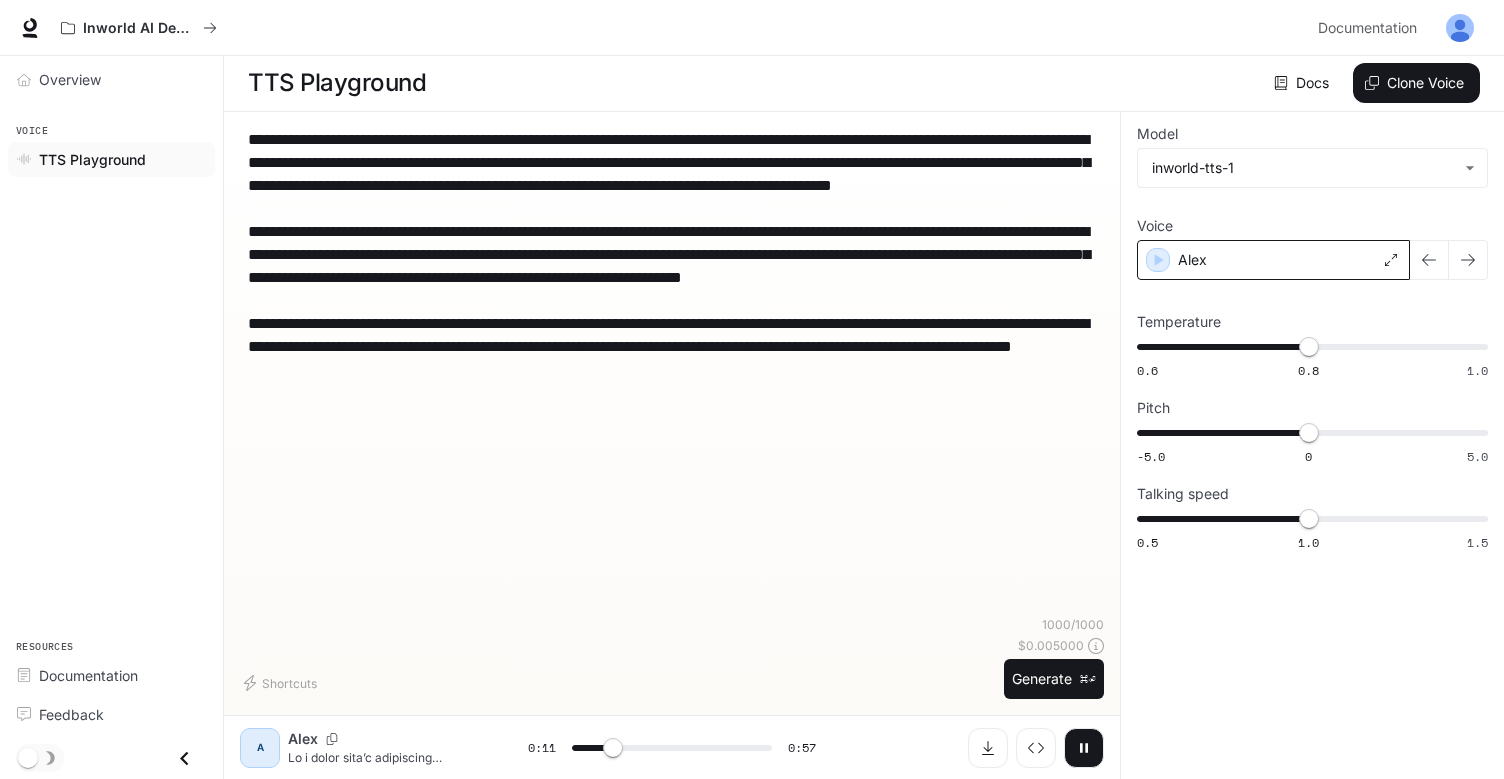 scroll, scrollTop: 1, scrollLeft: 0, axis: vertical 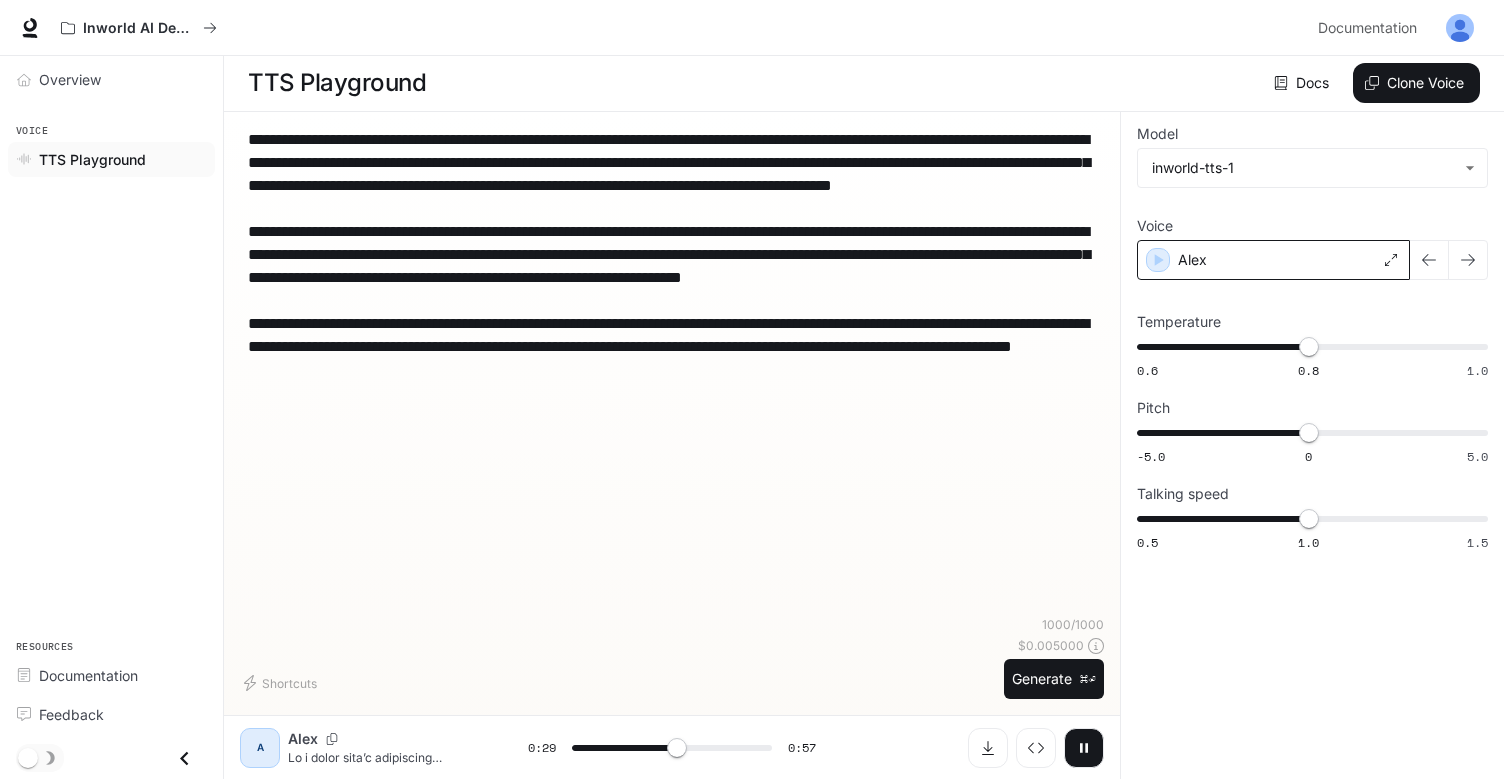 click on "**********" at bounding box center (672, 277) 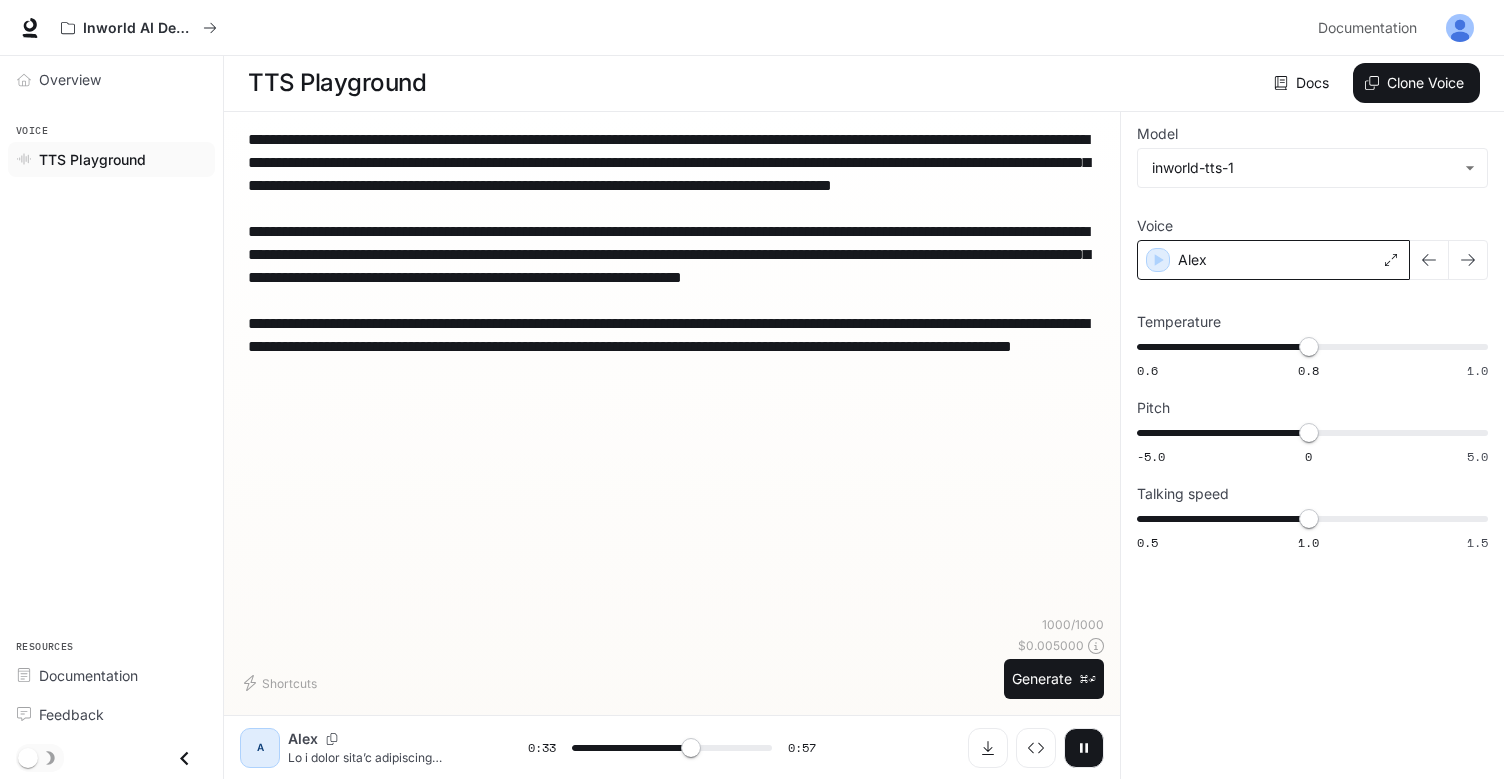 drag, startPoint x: 472, startPoint y: 323, endPoint x: 234, endPoint y: 144, distance: 297.80026 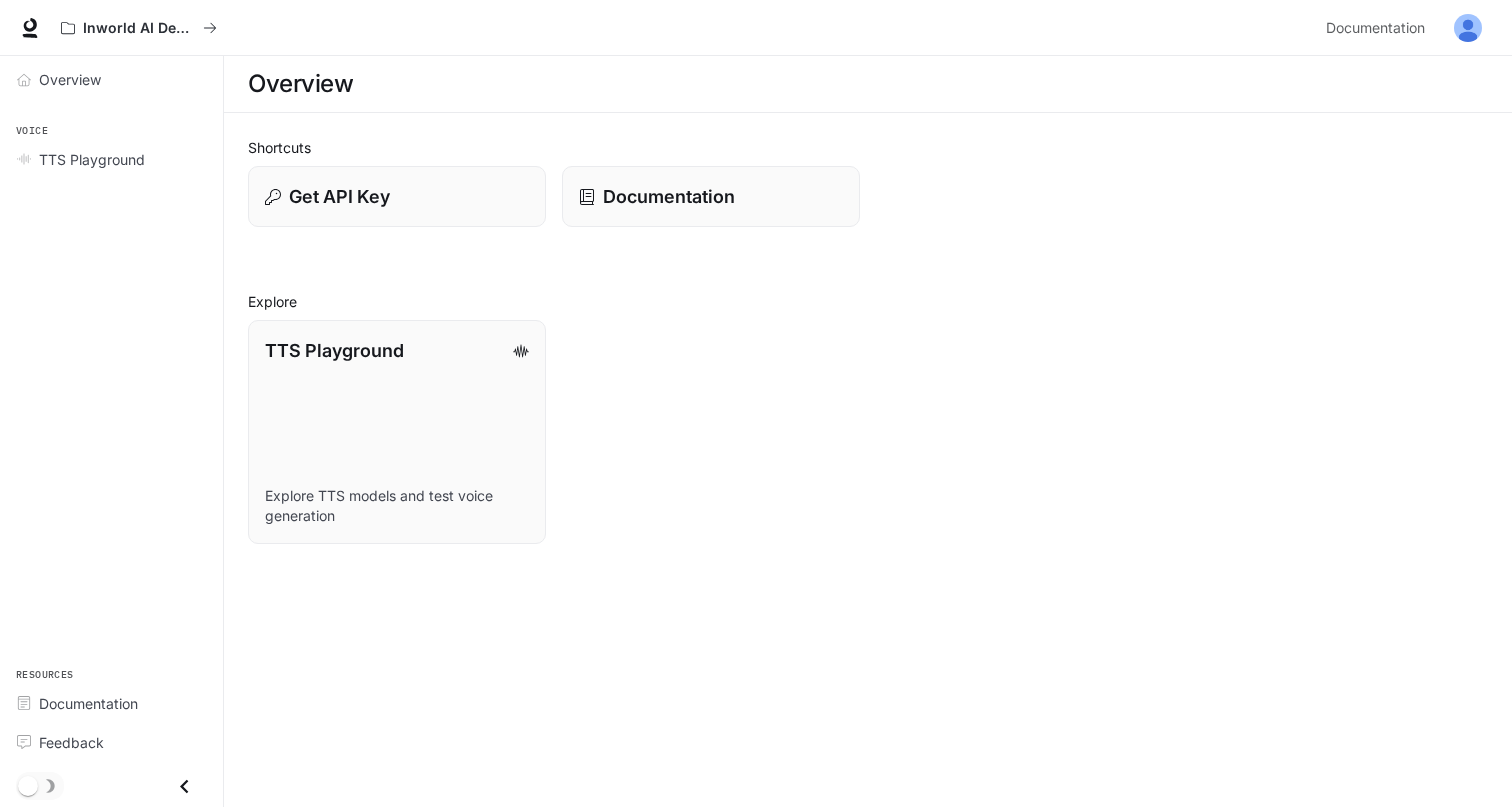 scroll, scrollTop: 0, scrollLeft: 0, axis: both 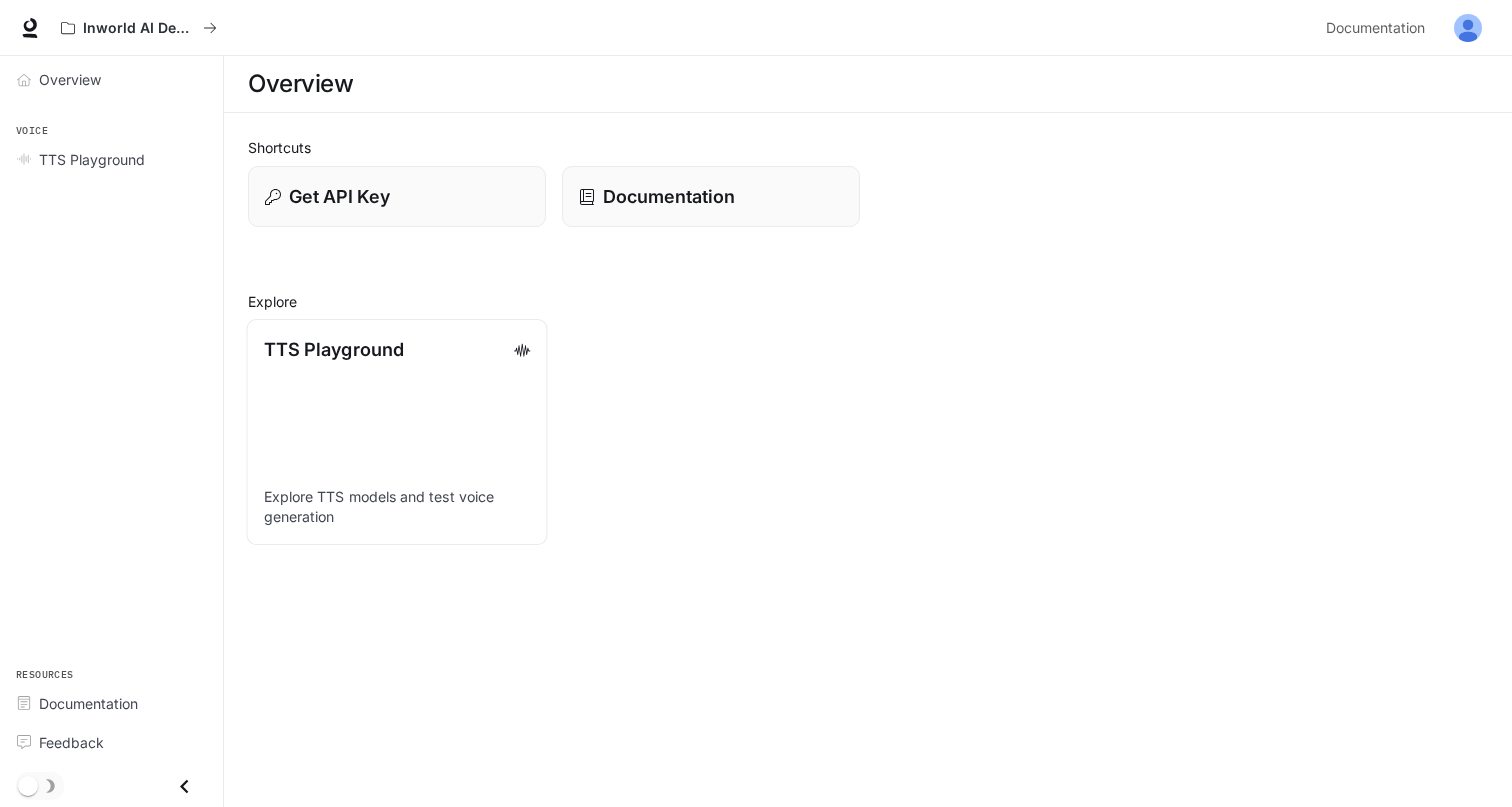 click on "TTS Playground Explore TTS models and test voice generation" at bounding box center [397, 432] 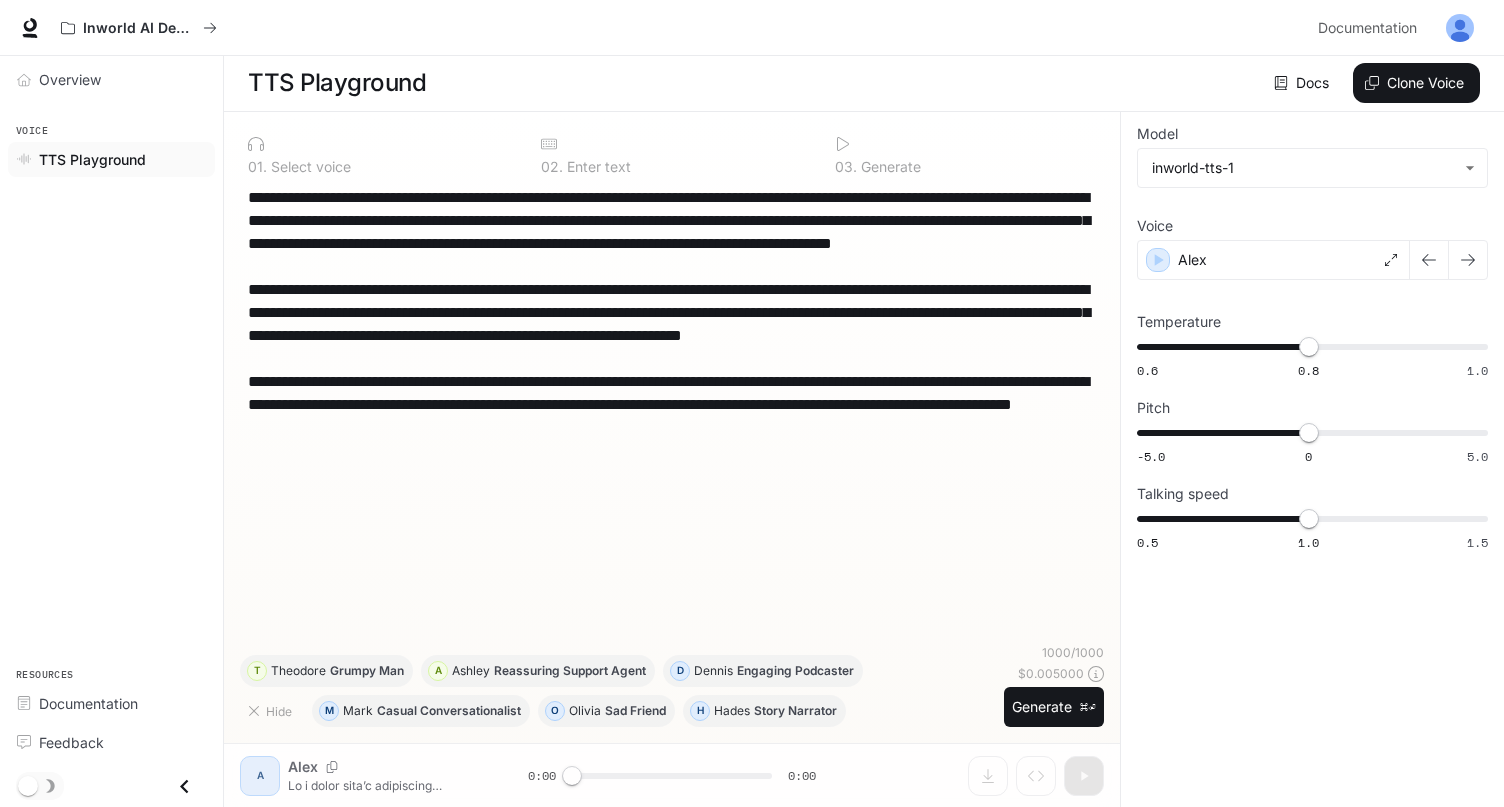 scroll, scrollTop: 1, scrollLeft: 0, axis: vertical 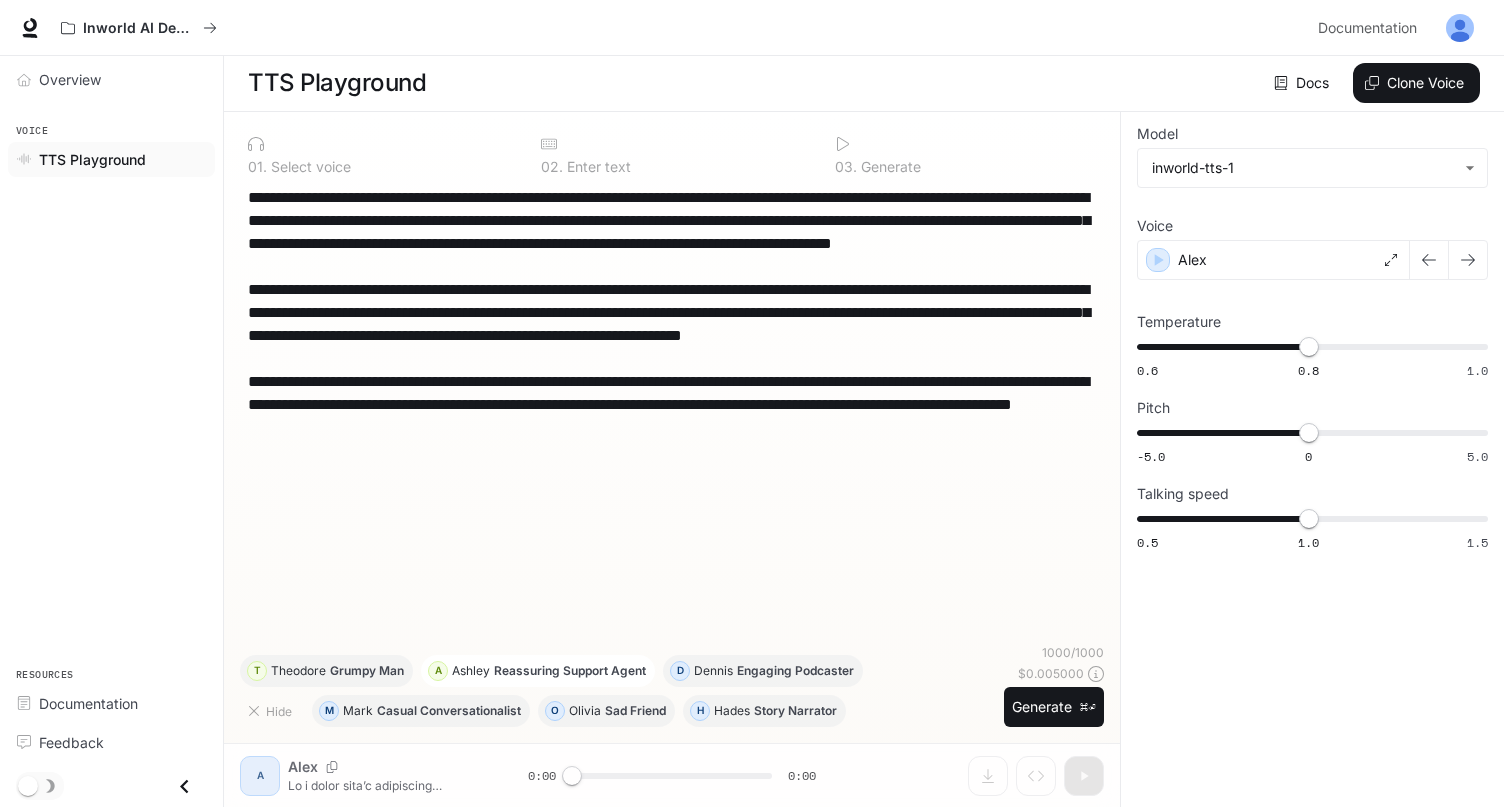 click on "Reassuring Support Agent" at bounding box center (449, 711) 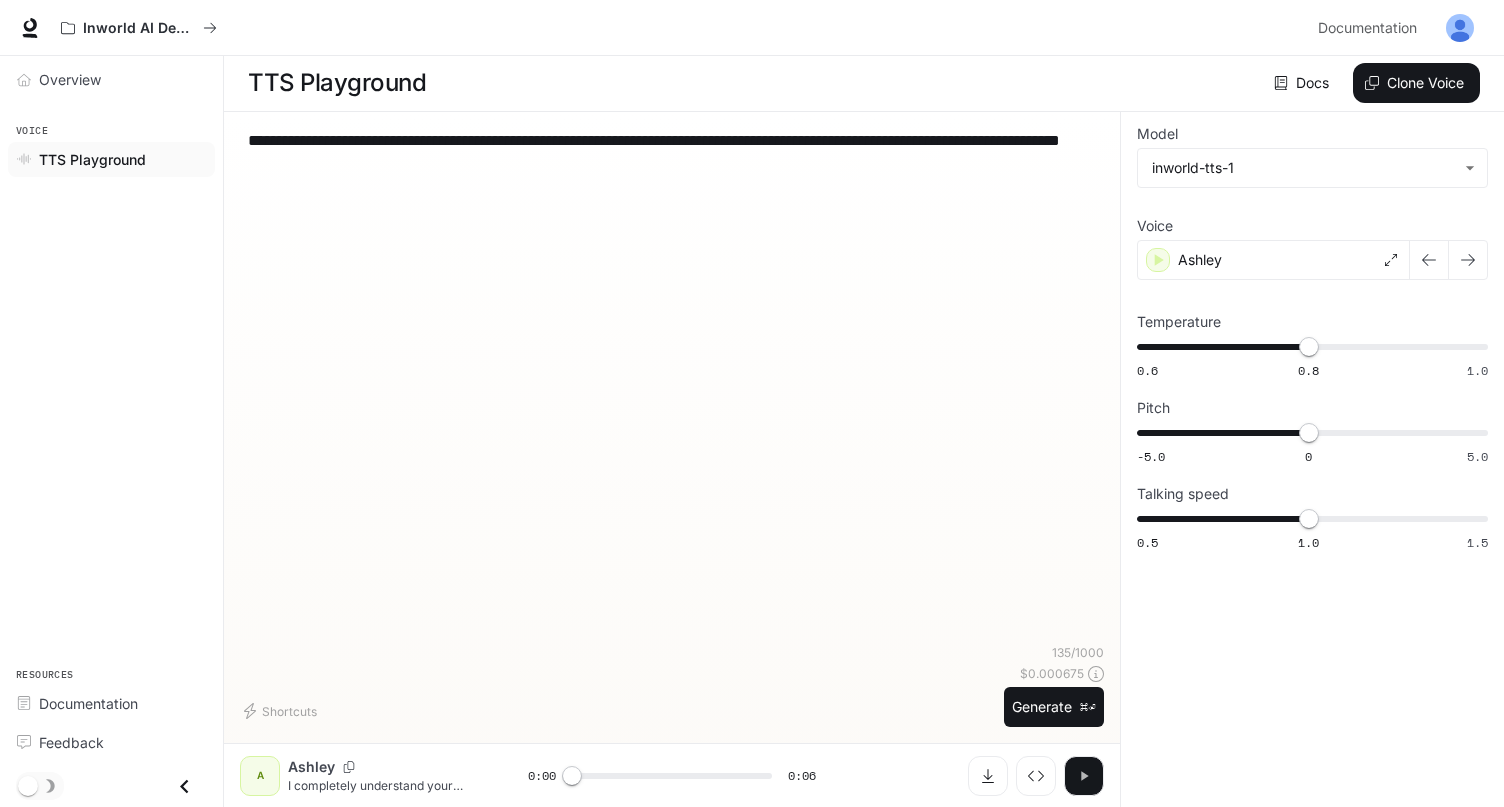click at bounding box center (1084, 776) 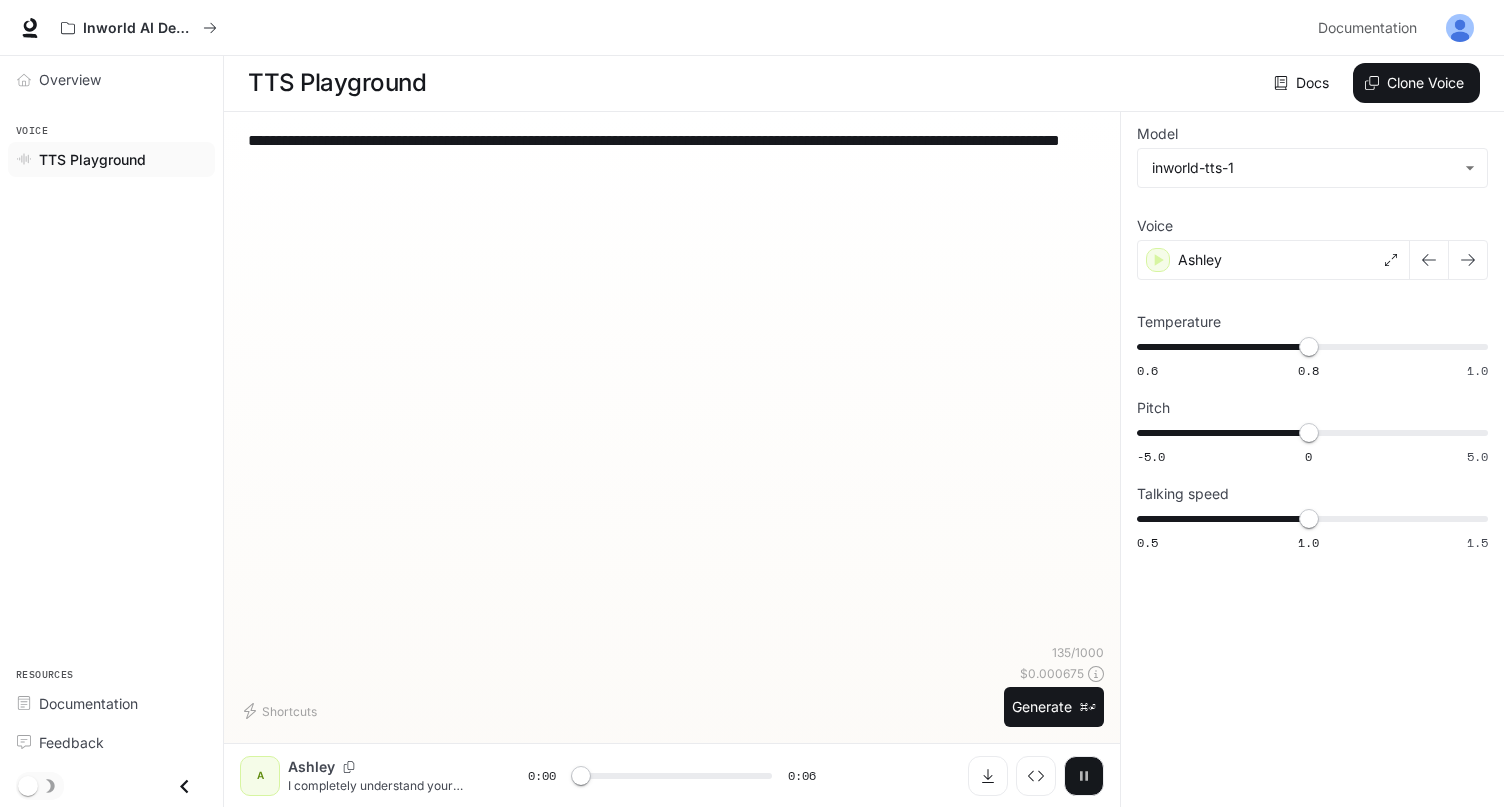 click at bounding box center (1084, 775) 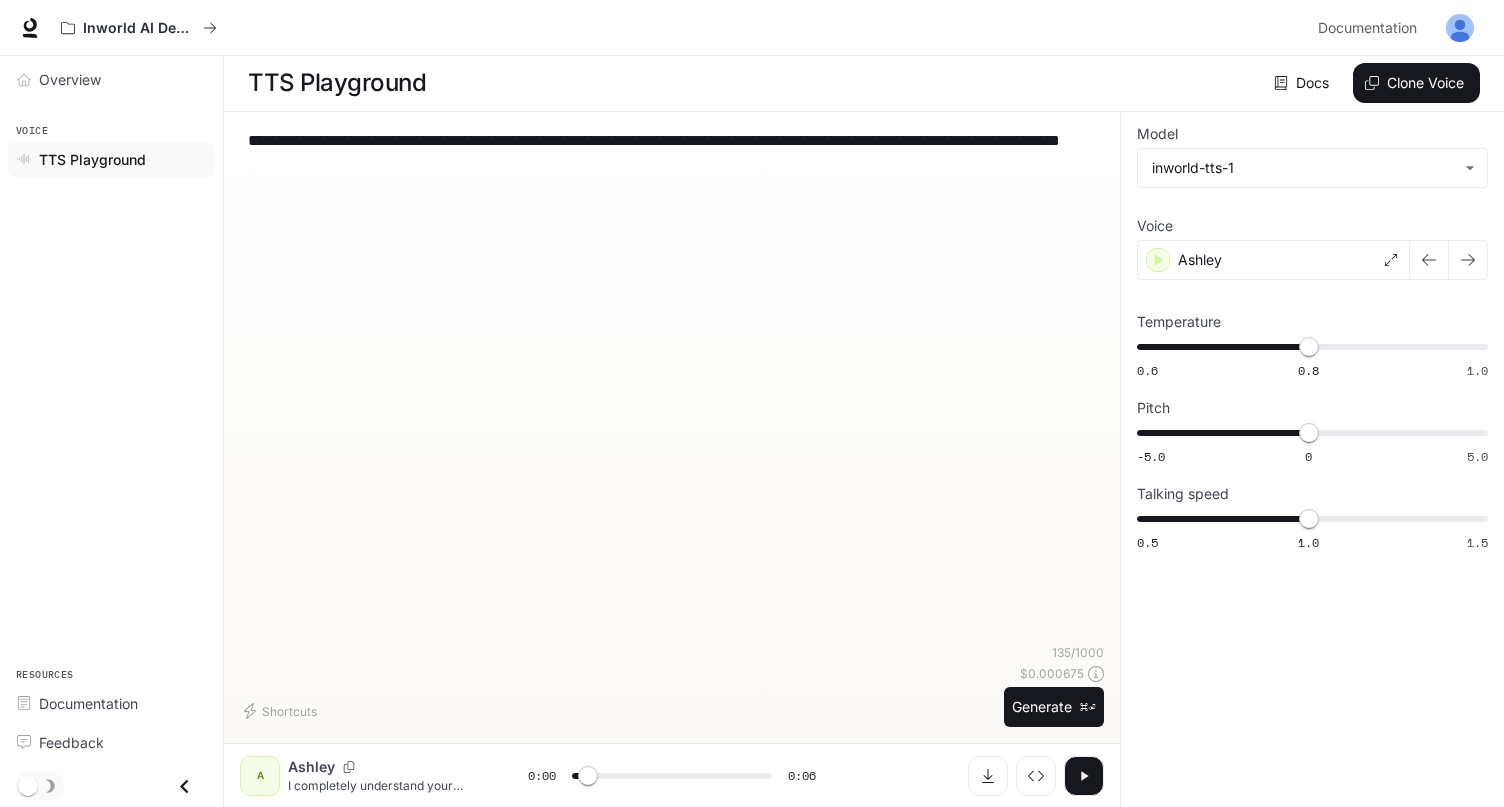 click on "Shortcuts 135  /  1000 $ 0.000675 Generate ⌘⏎" at bounding box center [672, 685] 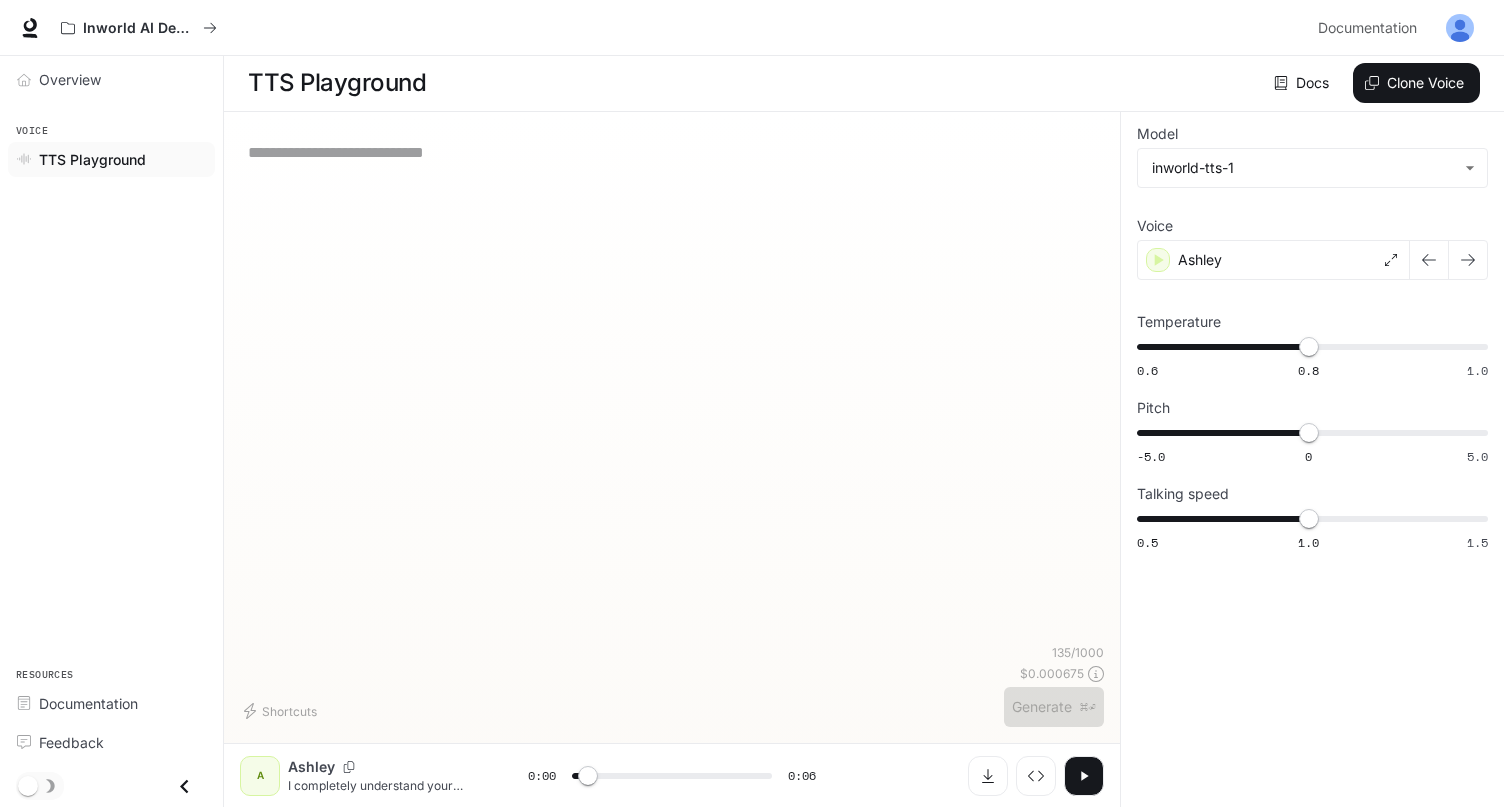 paste on "**********" 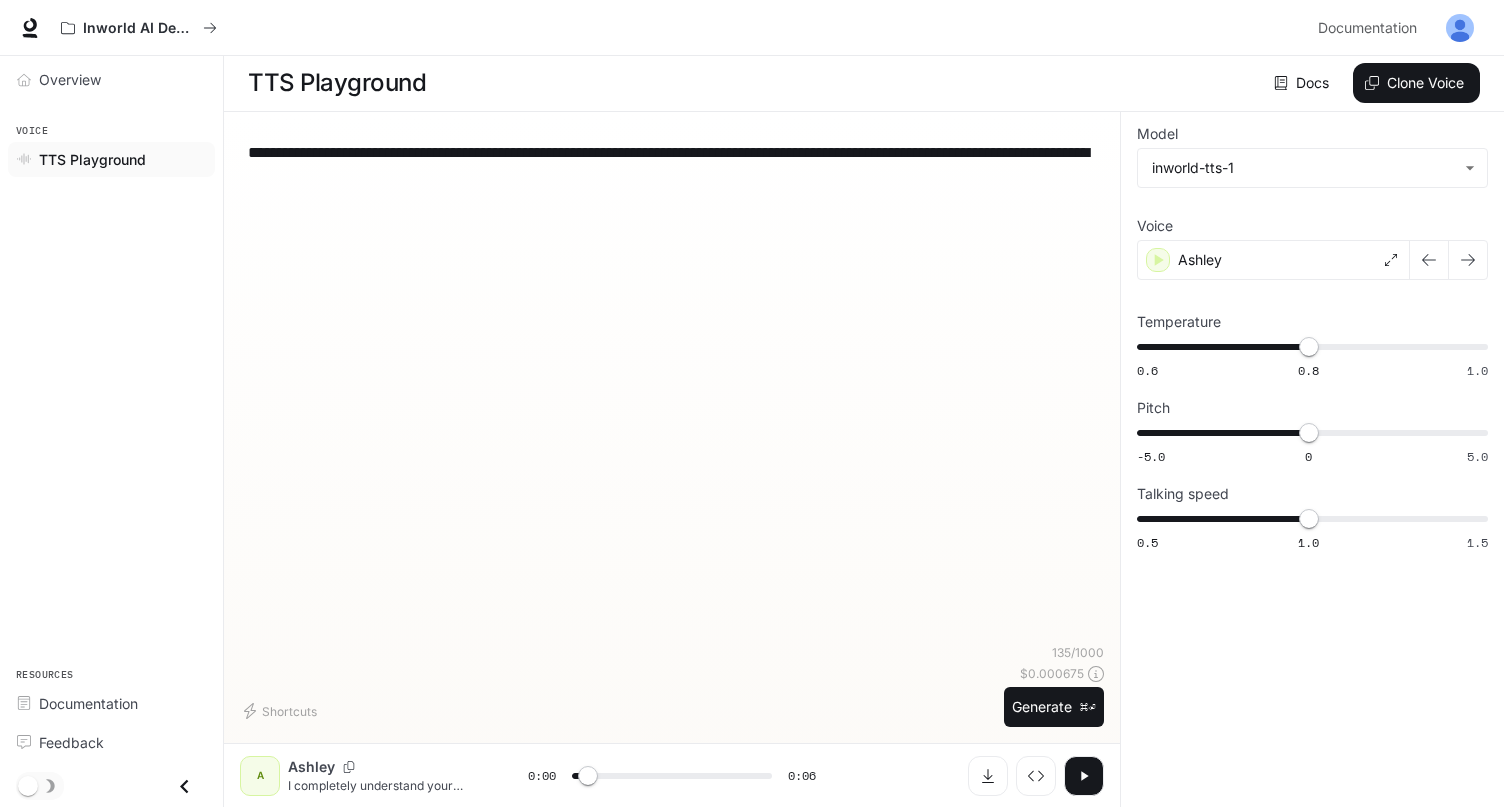 scroll, scrollTop: 183, scrollLeft: 0, axis: vertical 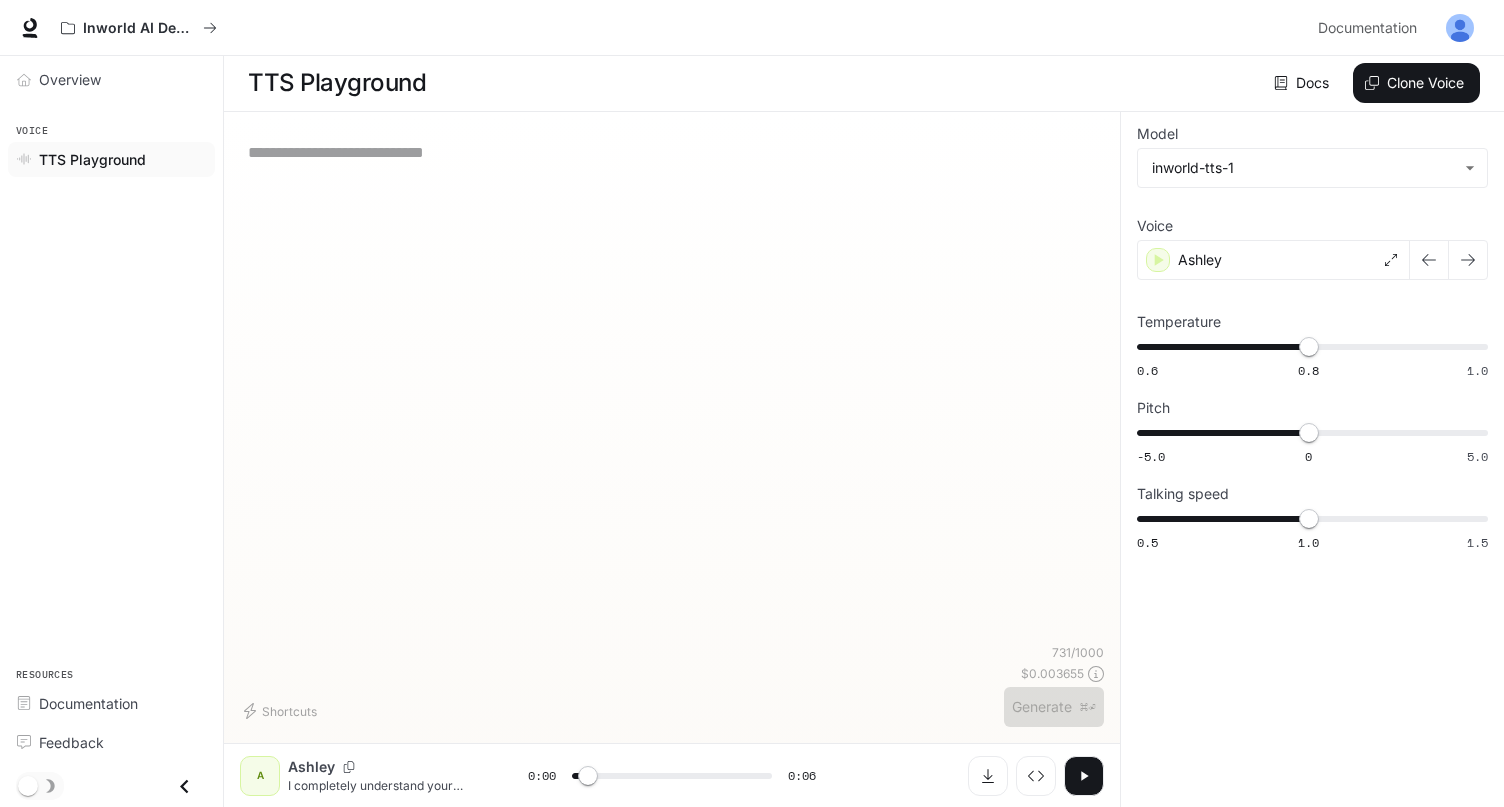 paste on "**********" 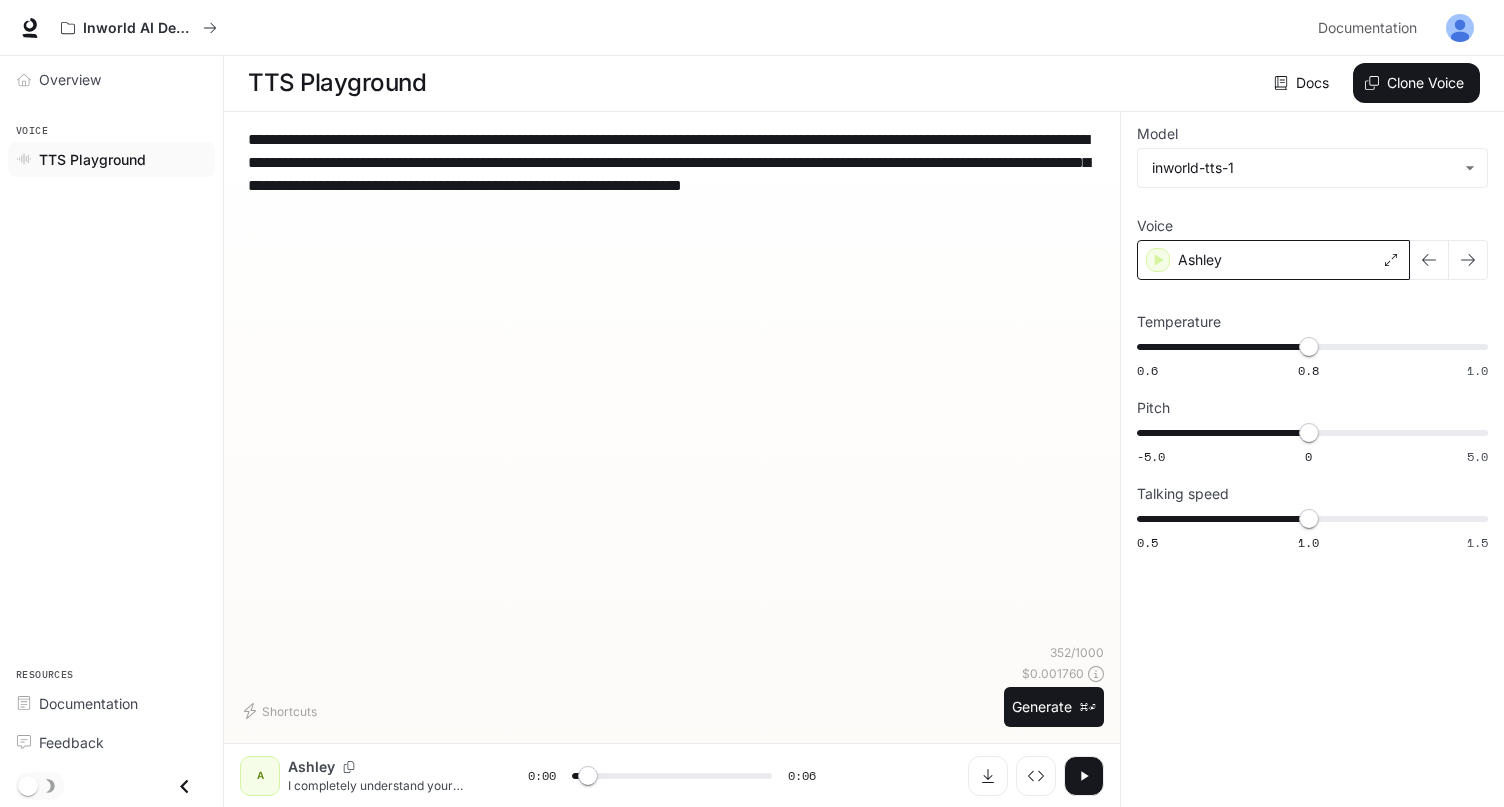 click on "Ashley" at bounding box center (1273, 260) 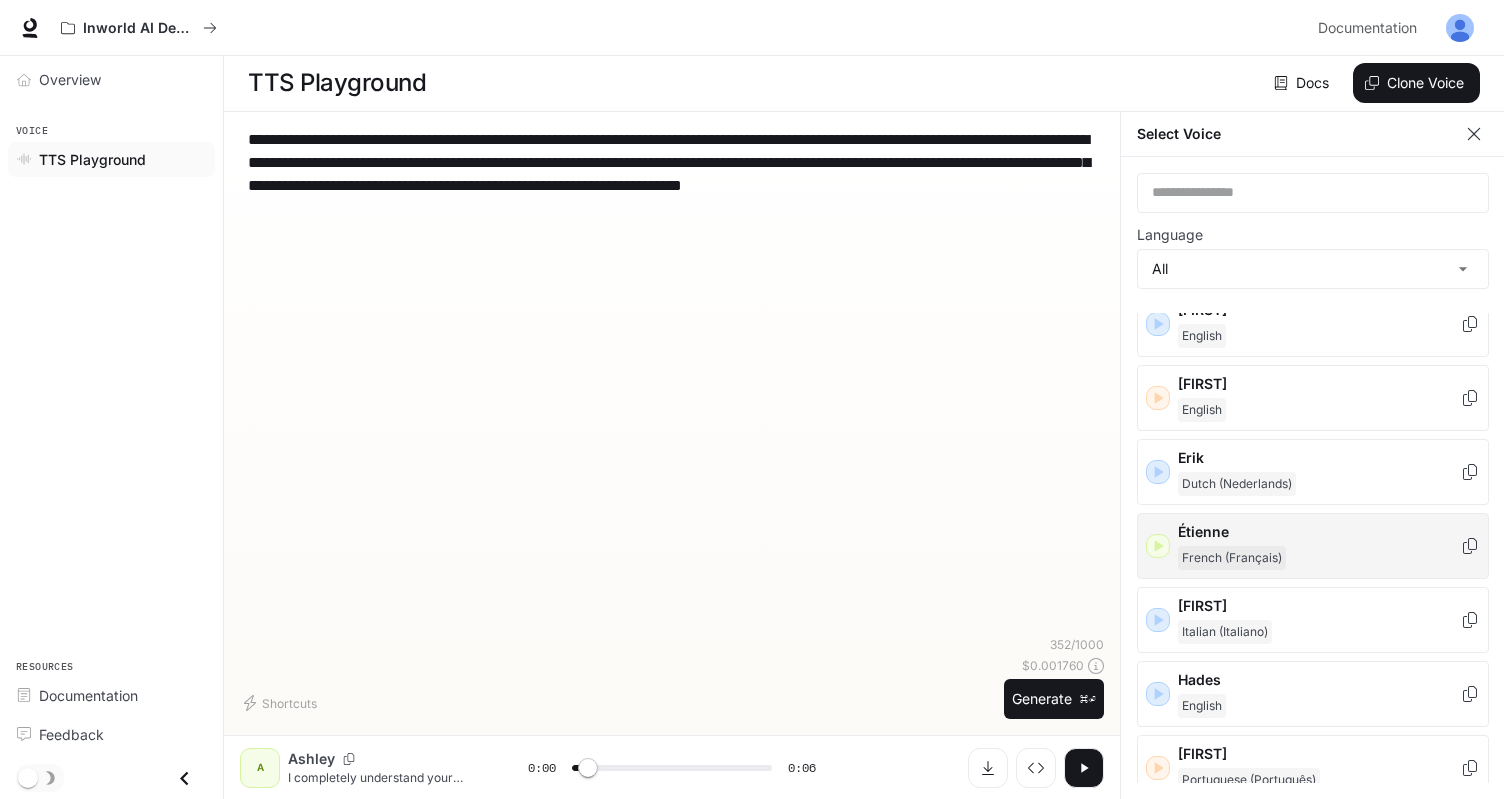 scroll, scrollTop: 740, scrollLeft: 0, axis: vertical 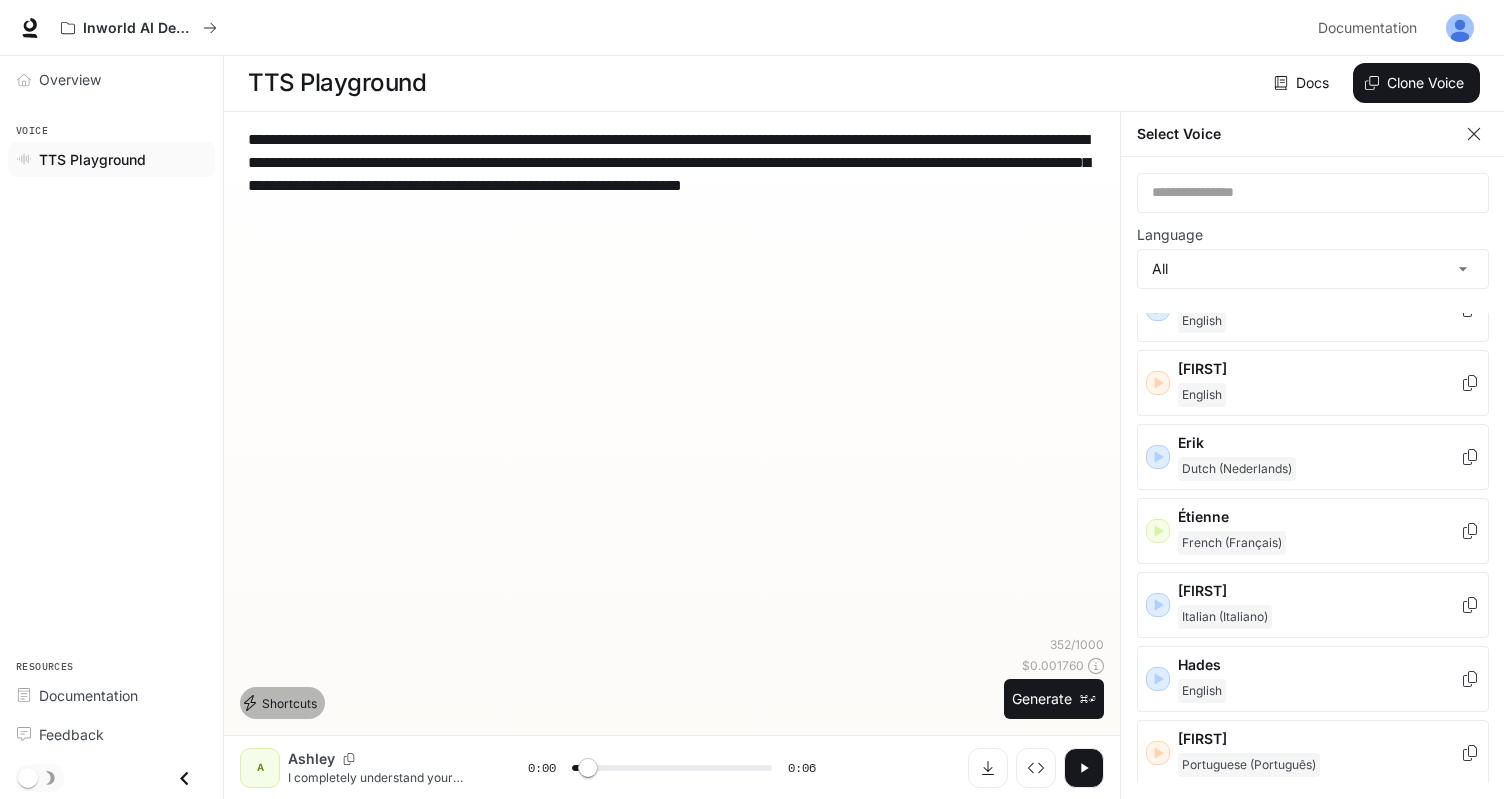 click on "Shortcuts" at bounding box center [282, 703] 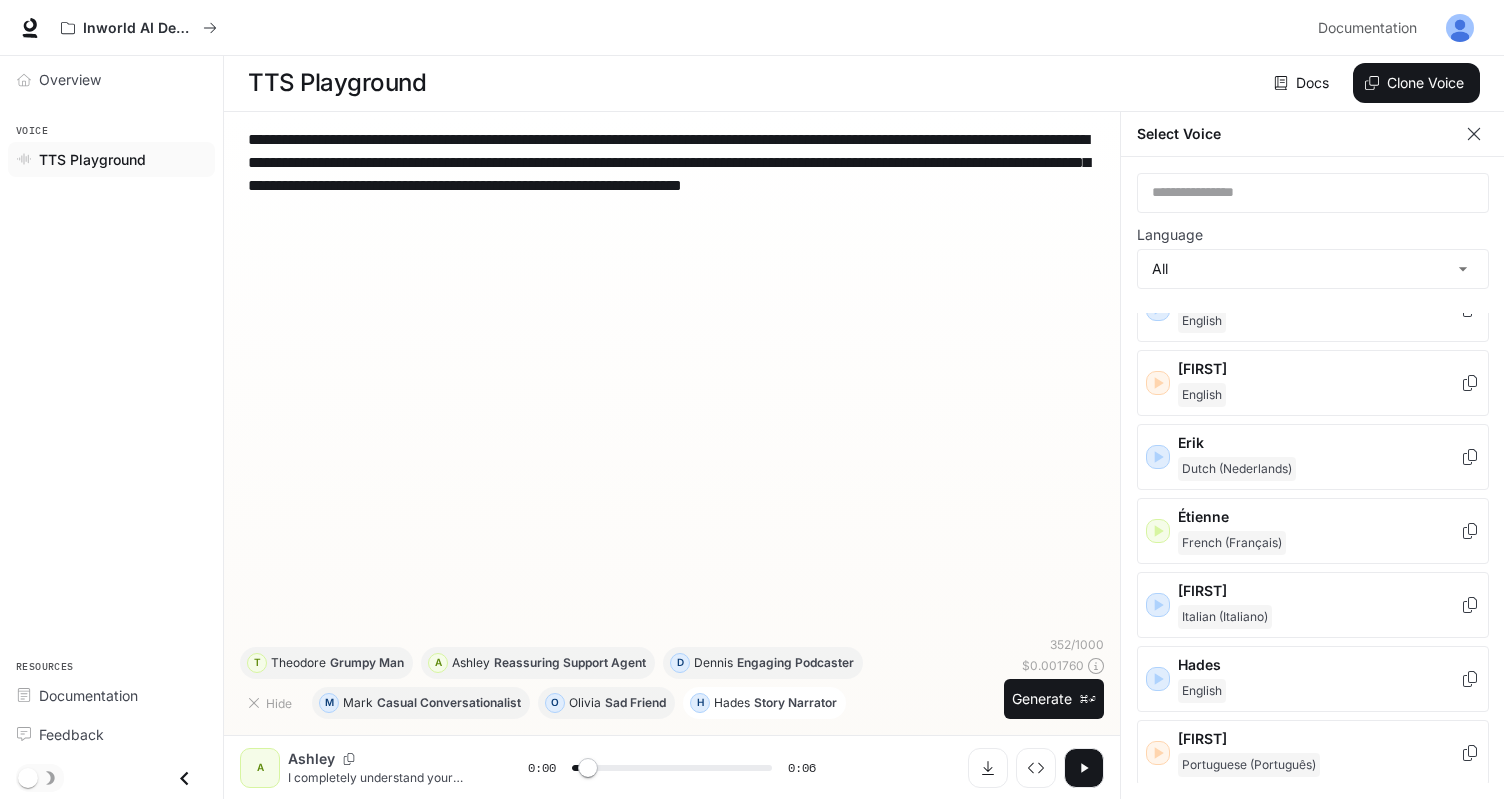 click on "Story Narrator" at bounding box center [449, 703] 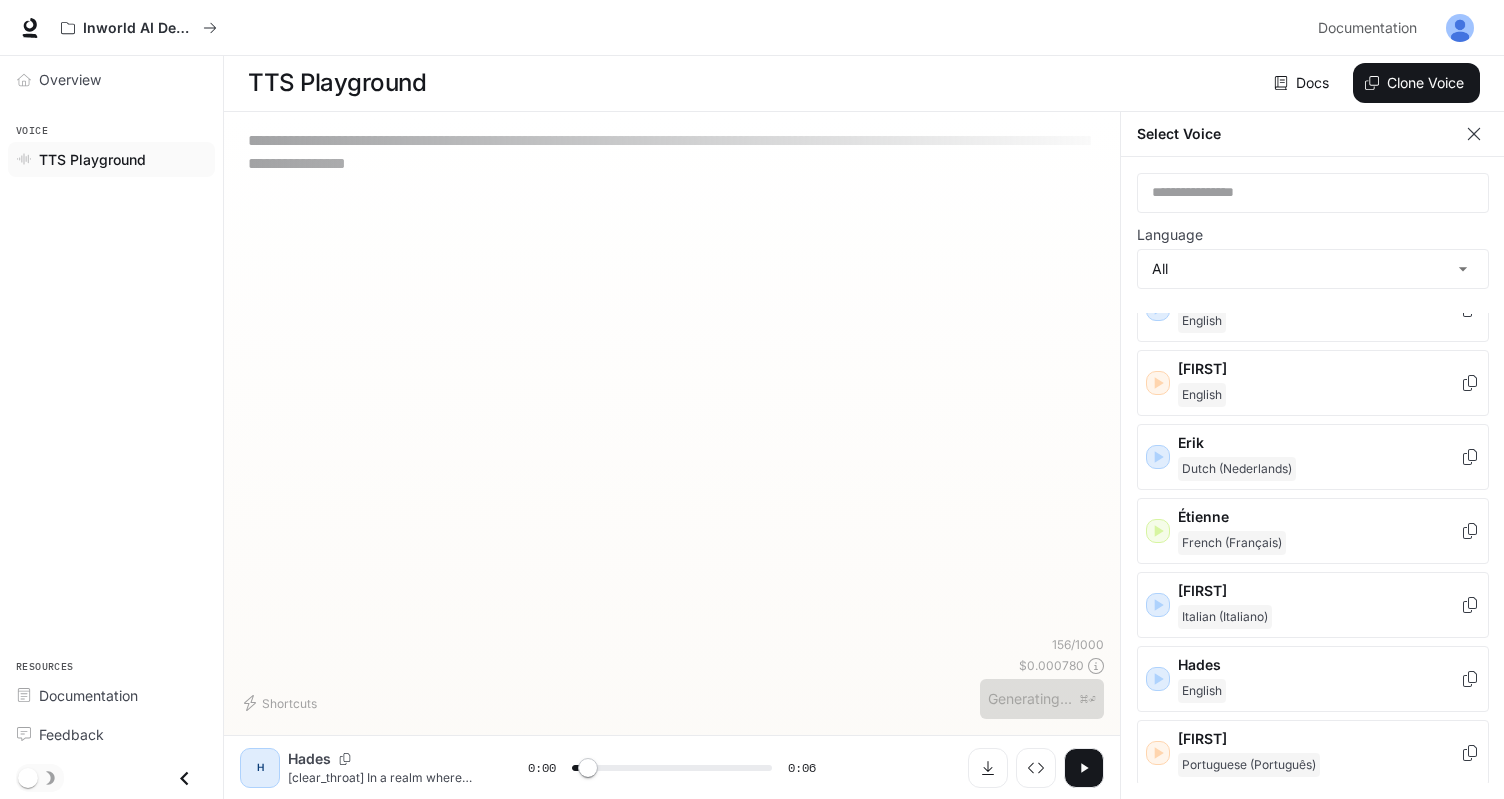click on "**********" at bounding box center [672, 382] 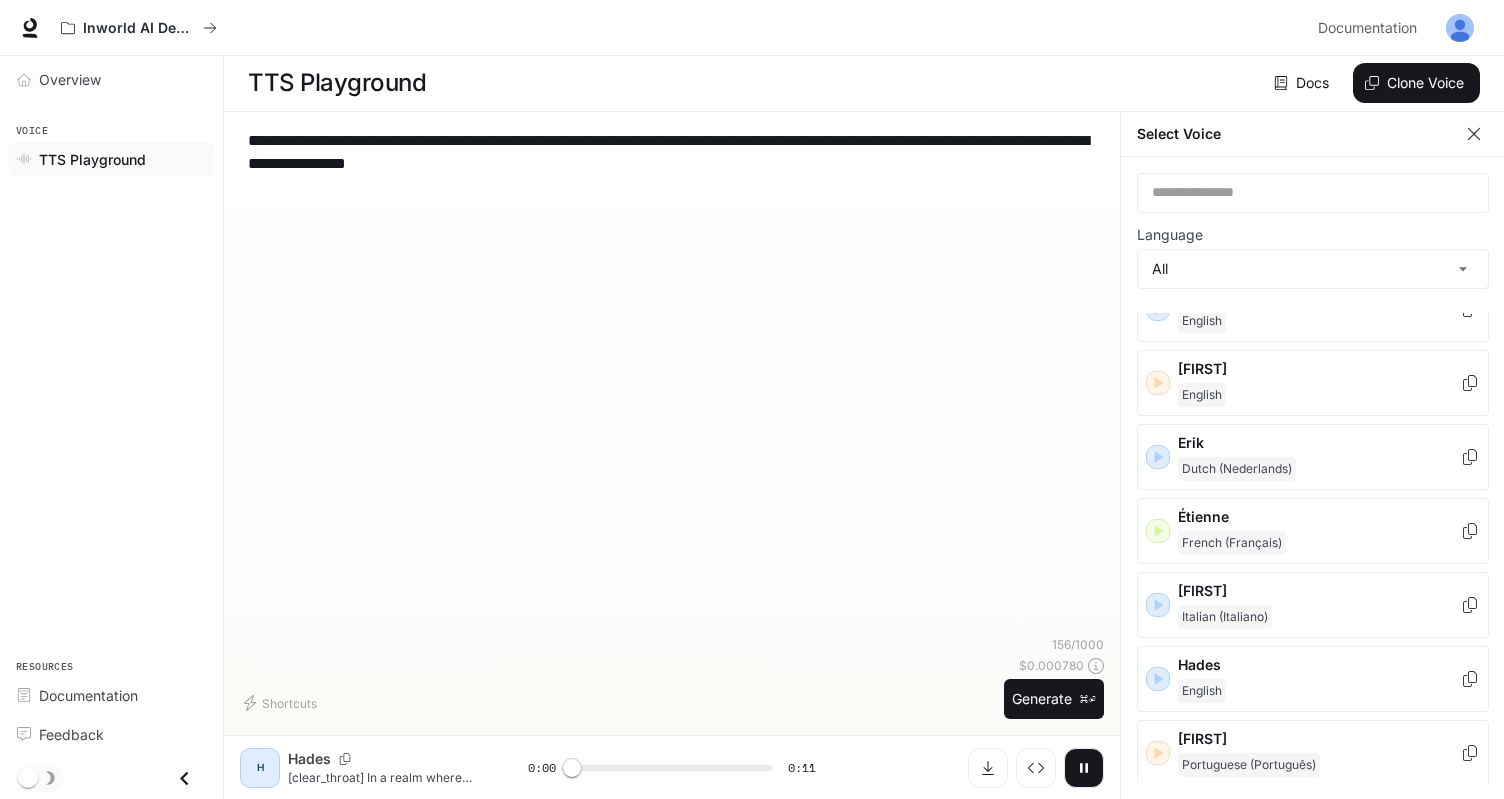 click on "**********" at bounding box center (672, 382) 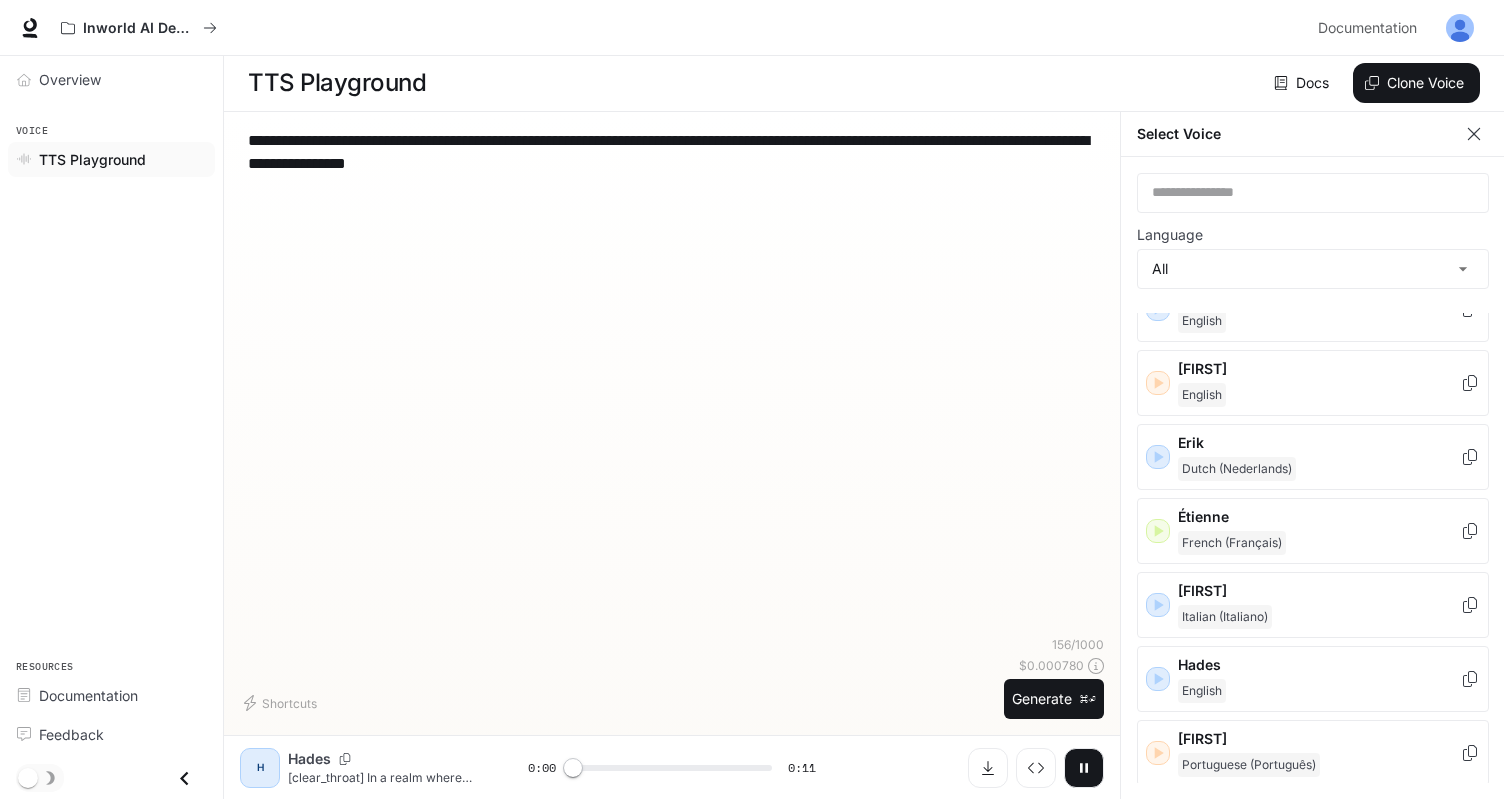 click on "**********" at bounding box center (672, 382) 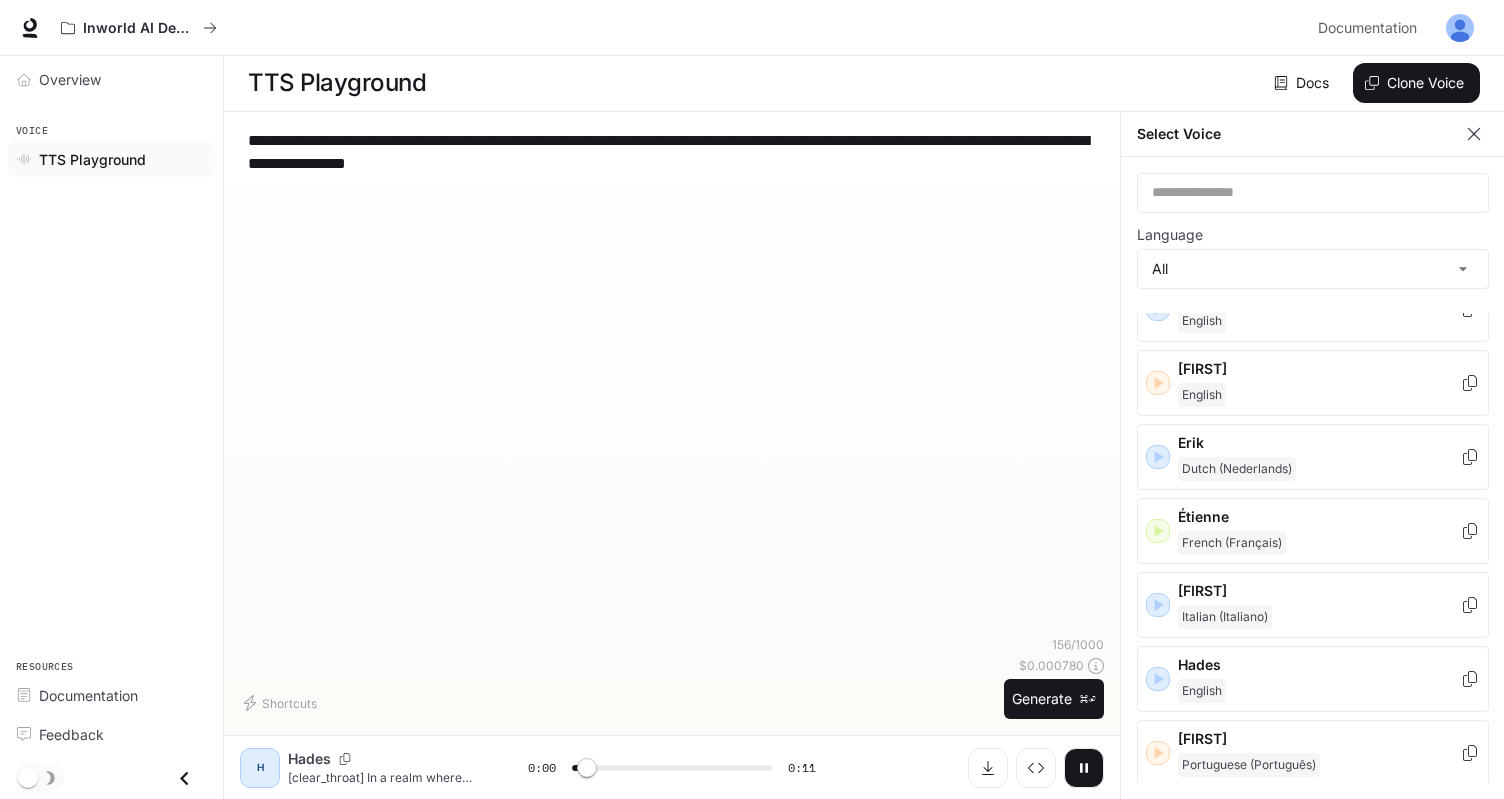 click on "**********" at bounding box center (672, 152) 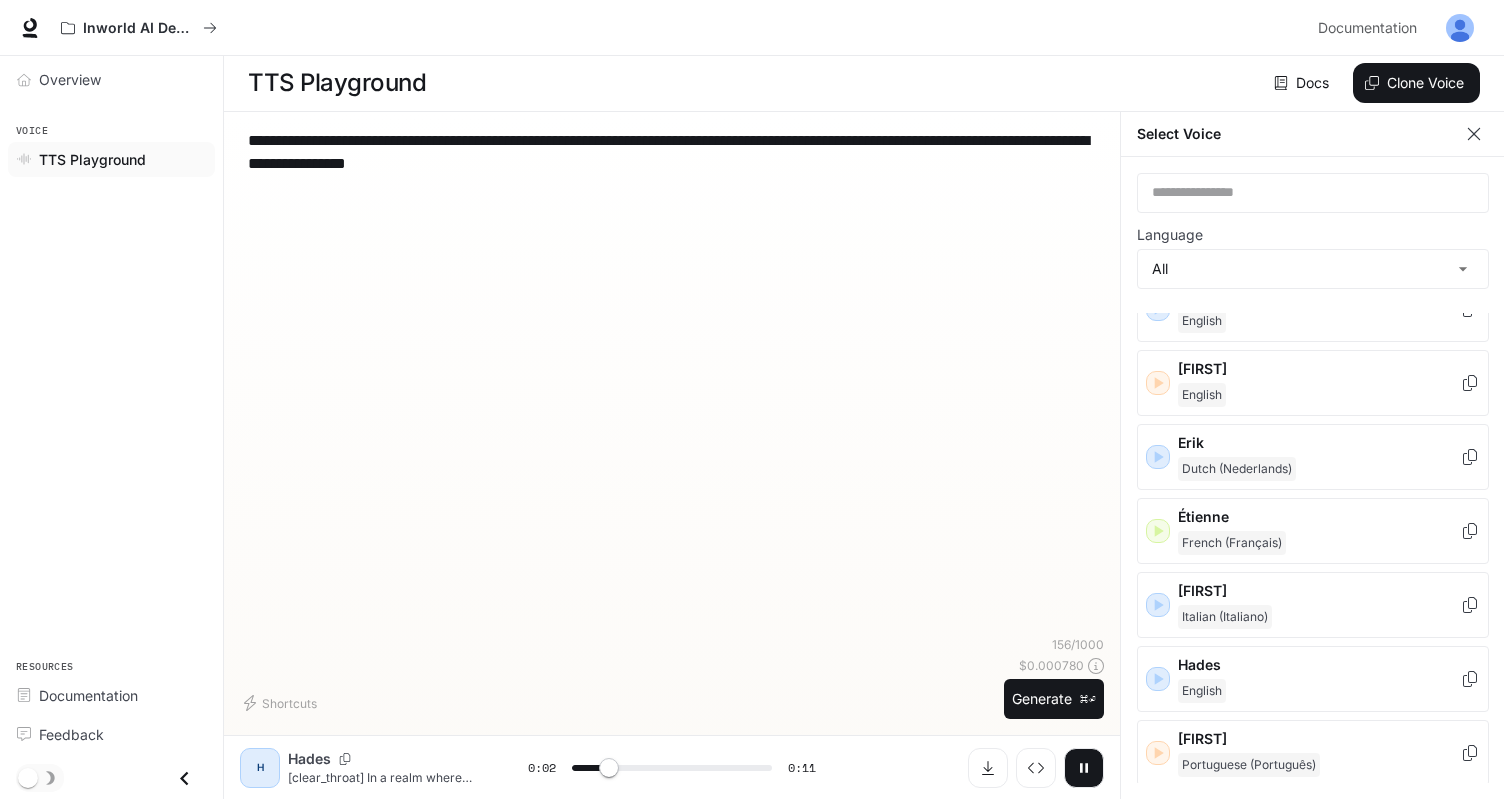paste on "**********" 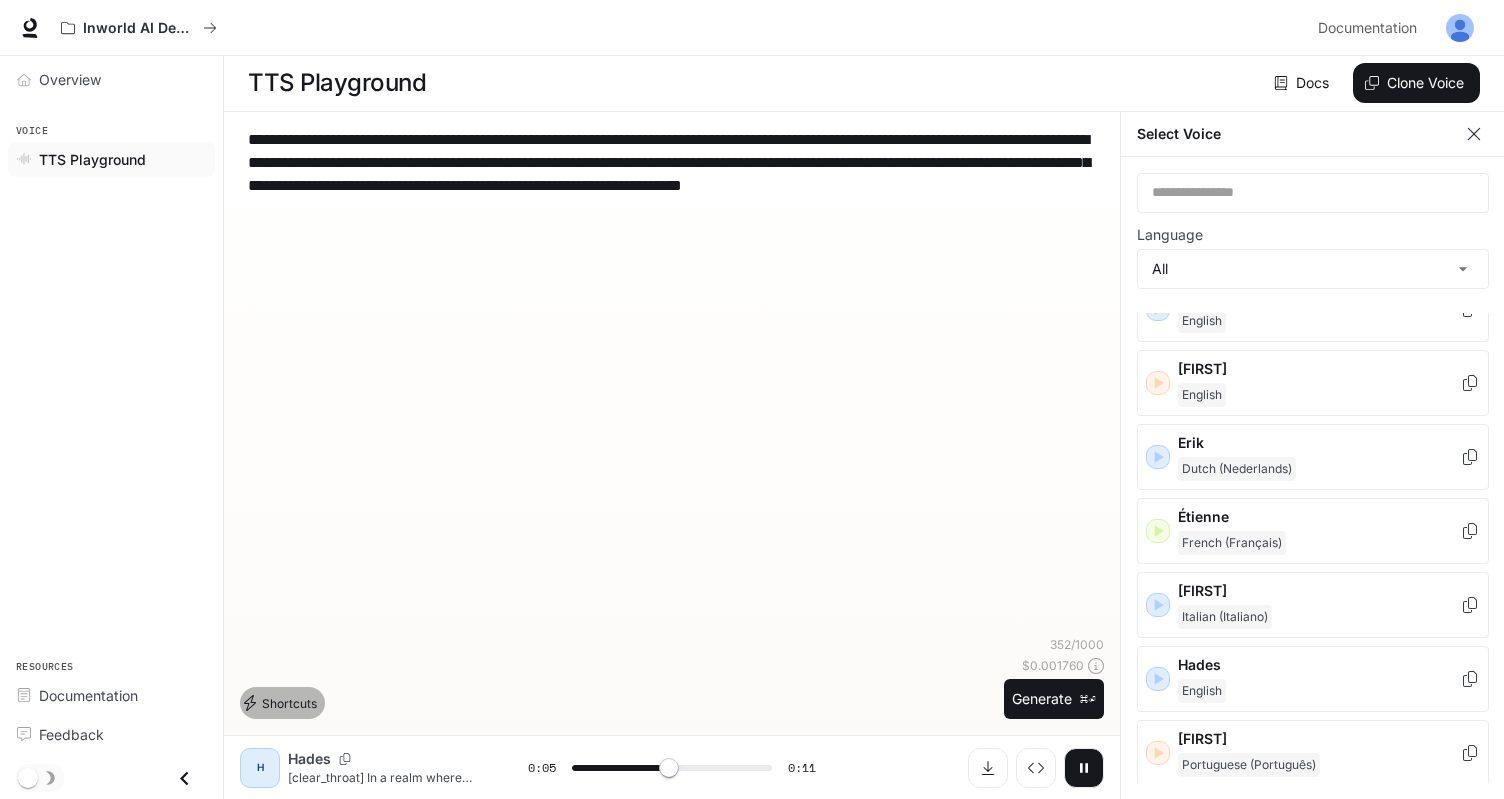 click on "Shortcuts" at bounding box center [282, 703] 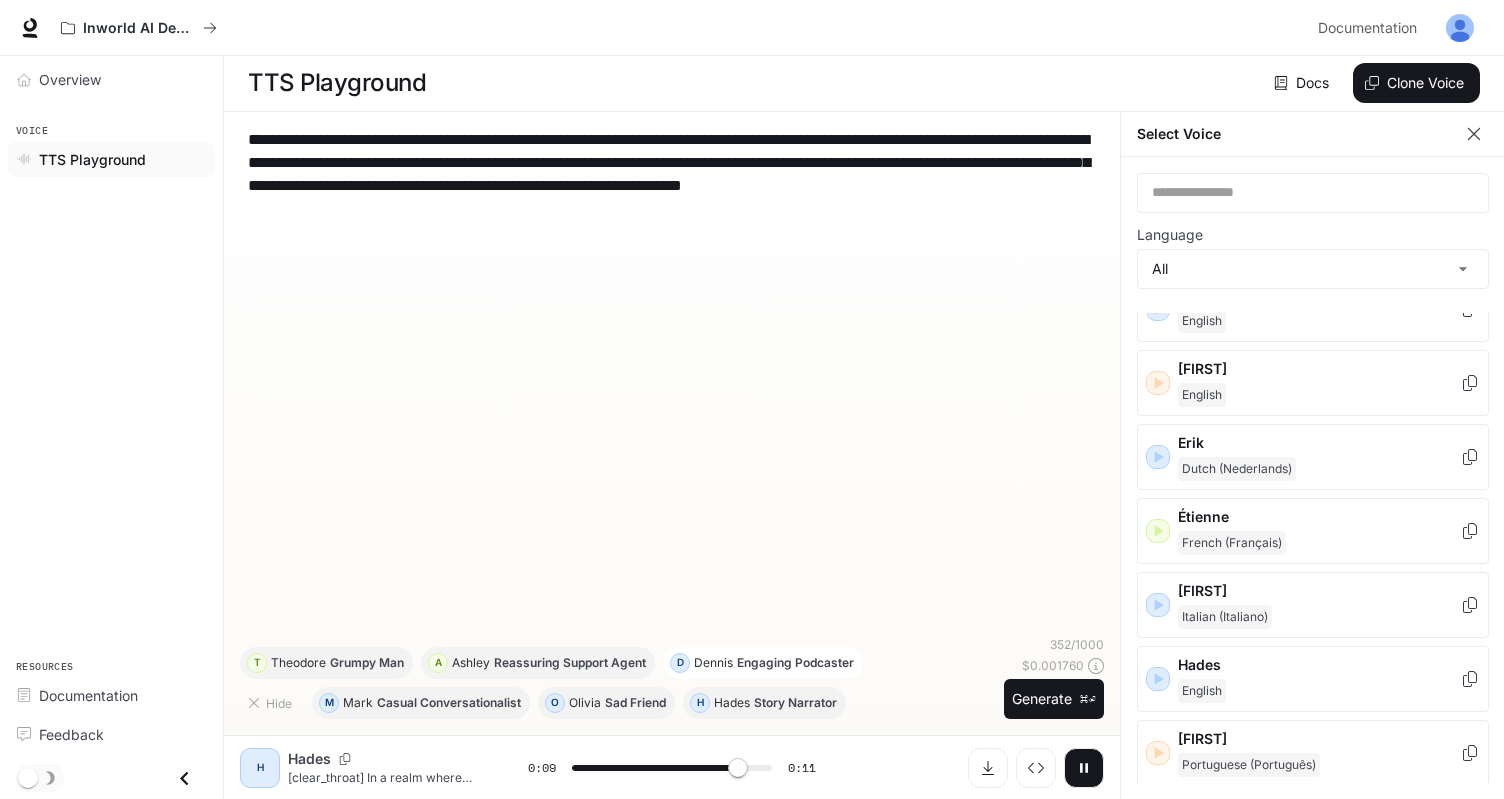 click on "Engaging Podcaster" at bounding box center [449, 703] 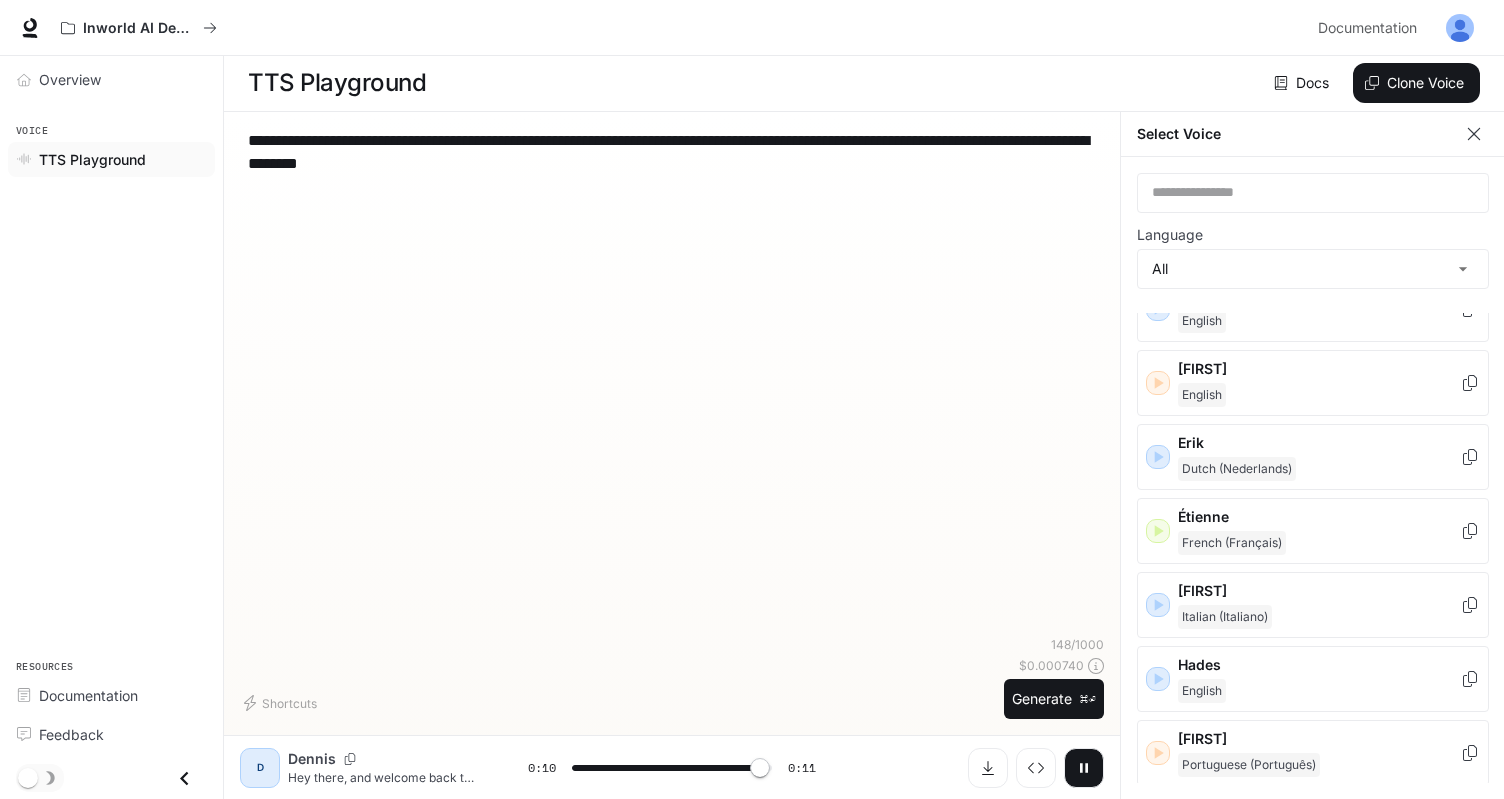 click on "**********" at bounding box center [672, 382] 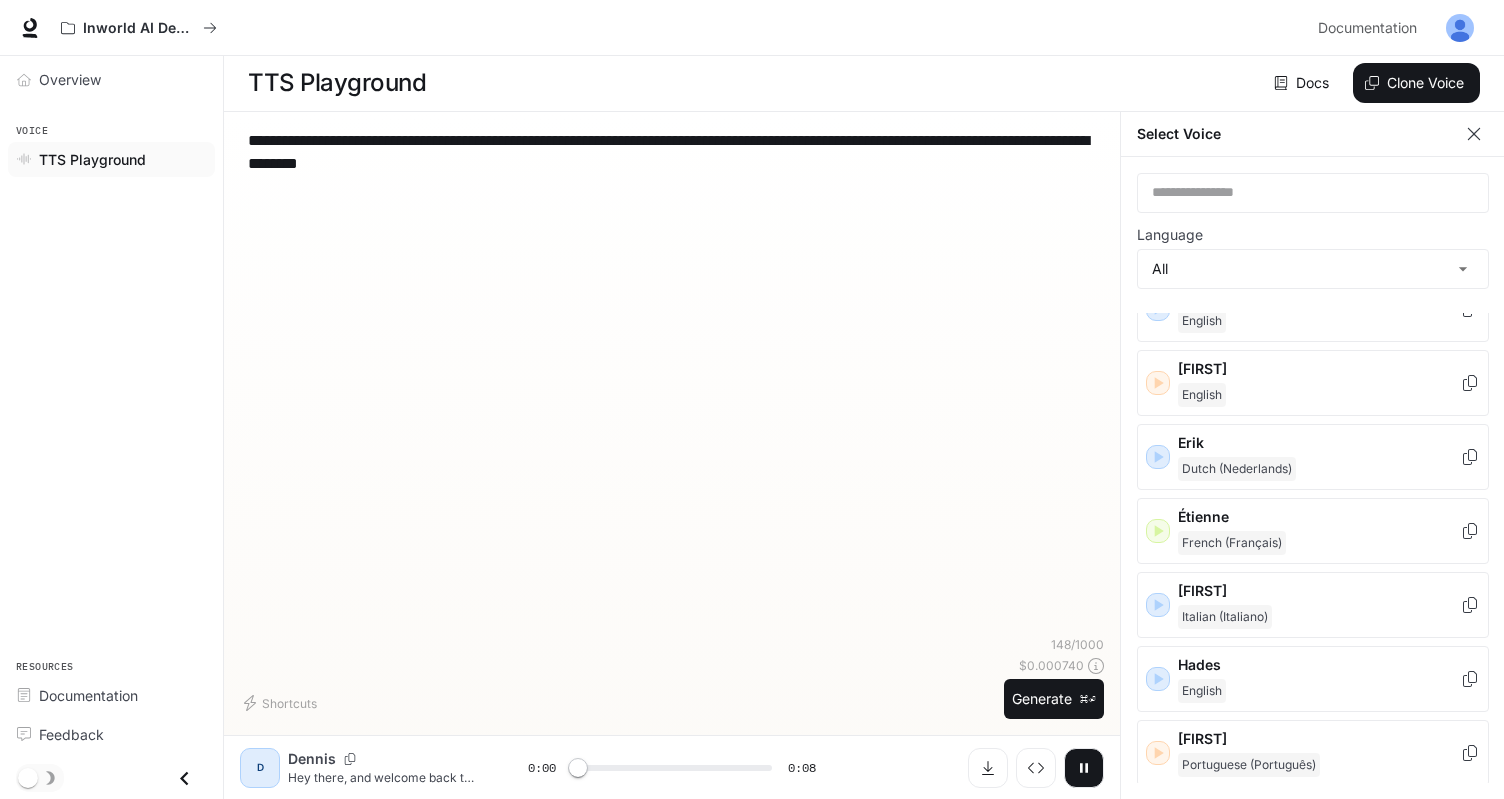 click on "**********" at bounding box center [672, 382] 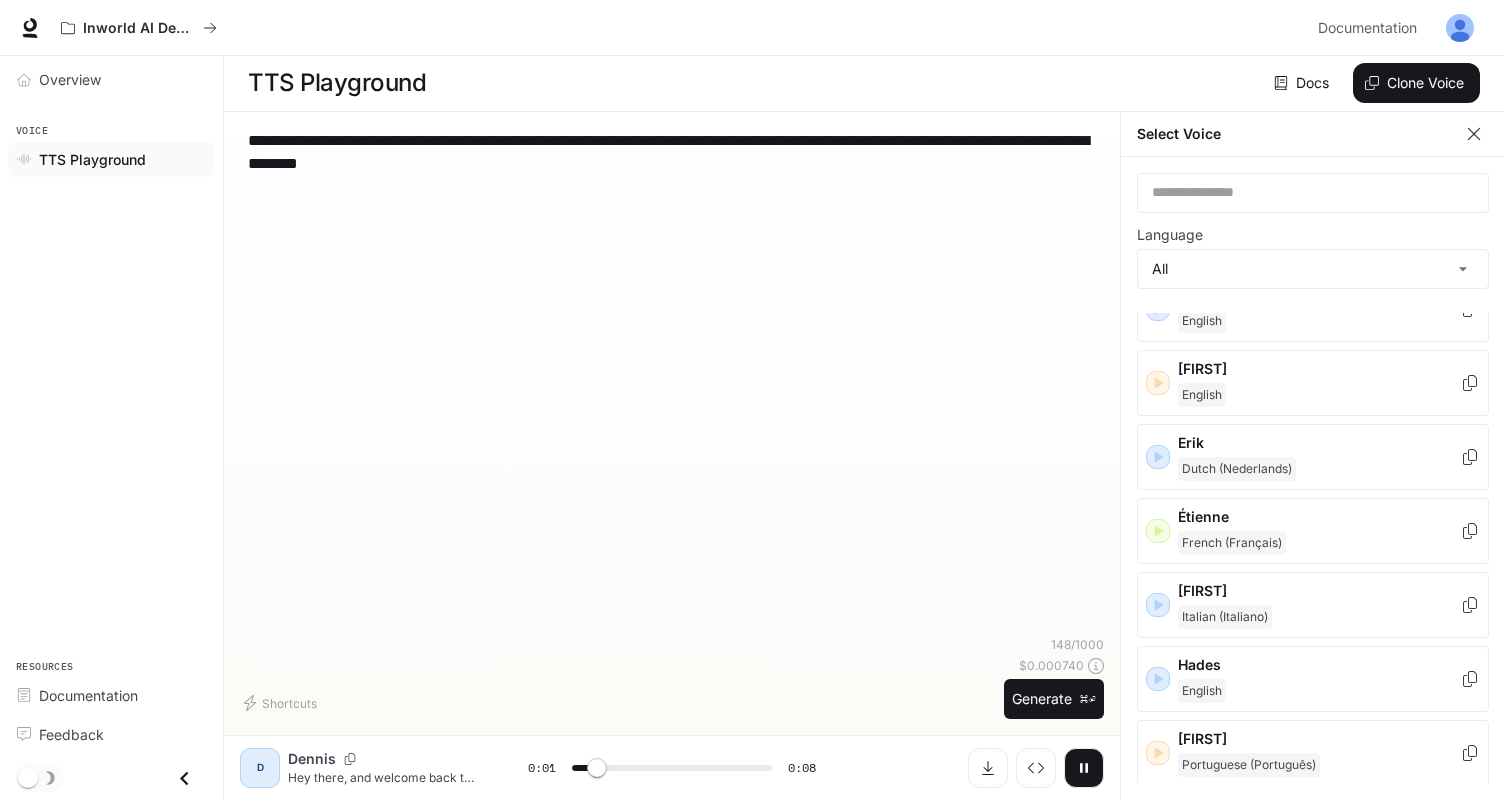 click on "**********" at bounding box center [672, 382] 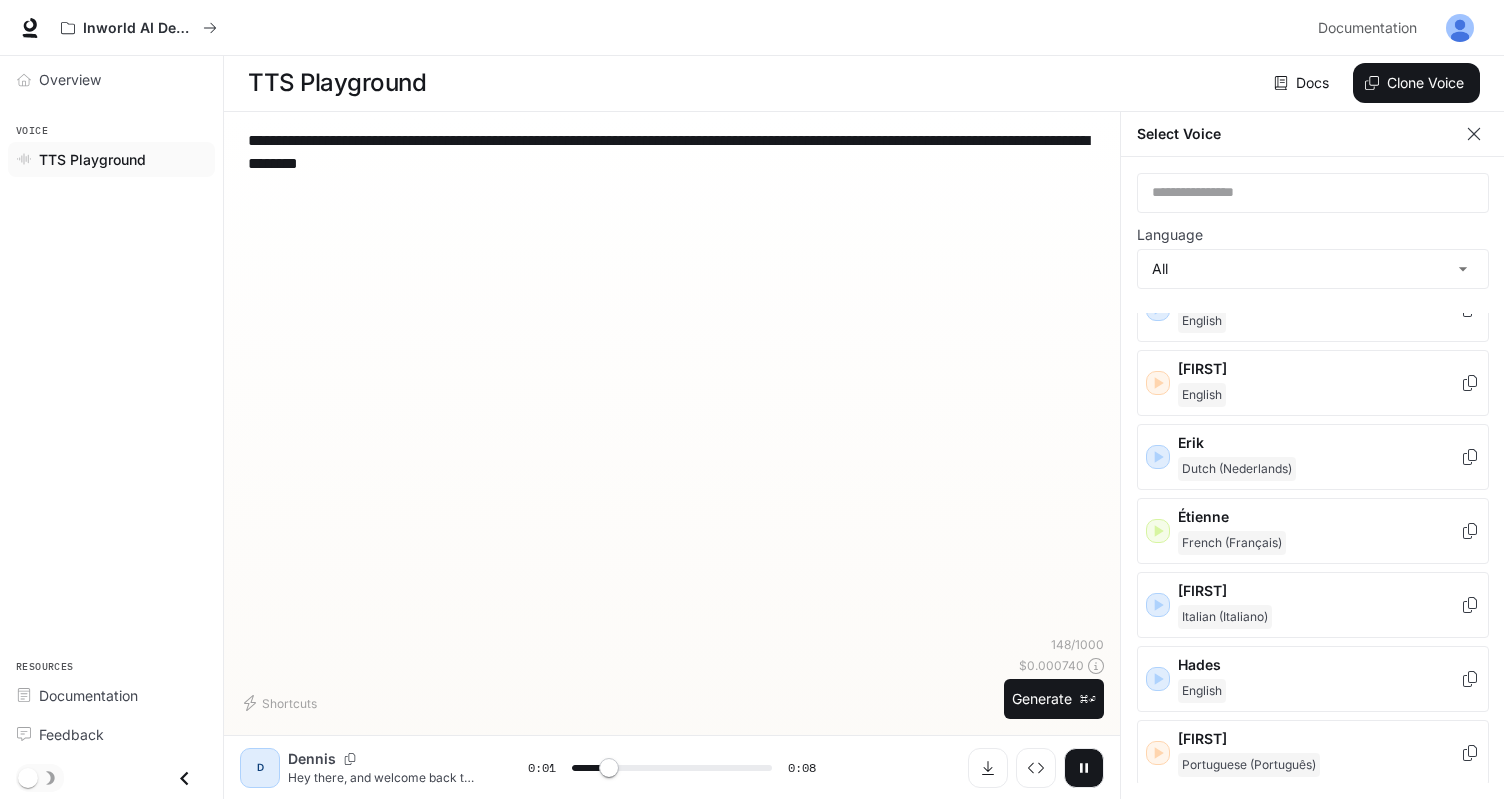 click on "**********" at bounding box center [672, 152] 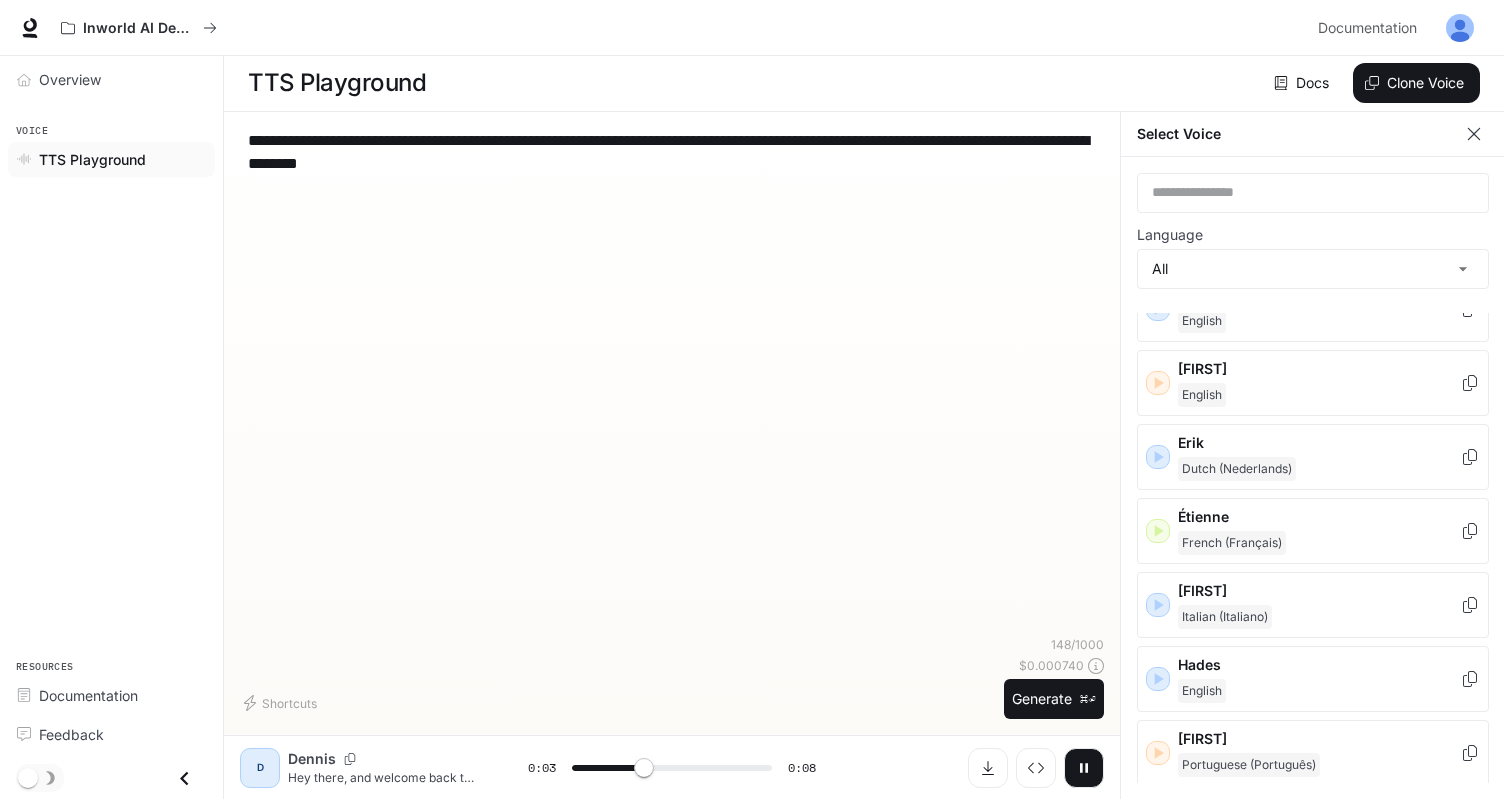 paste on "**********" 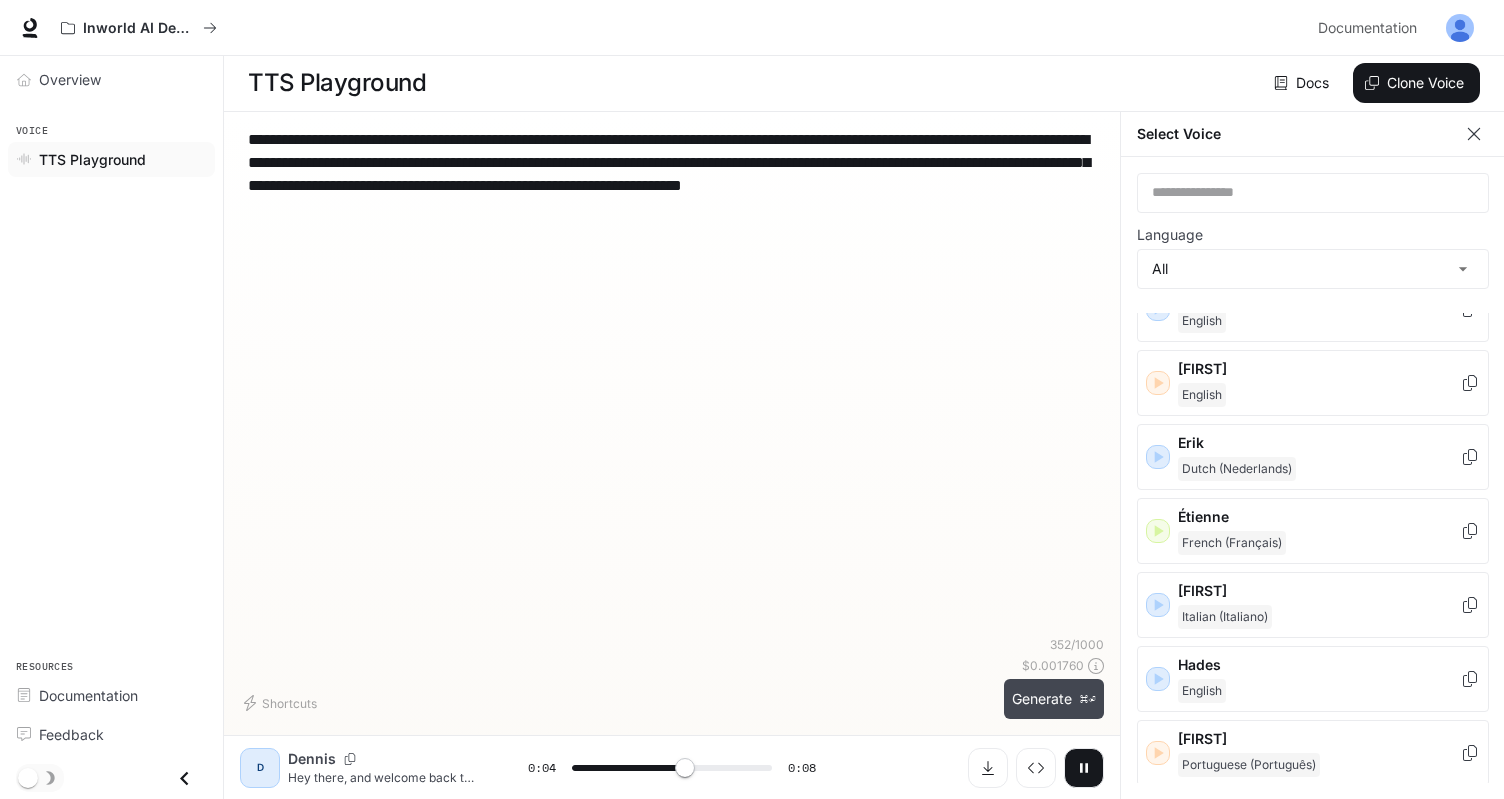 type on "**********" 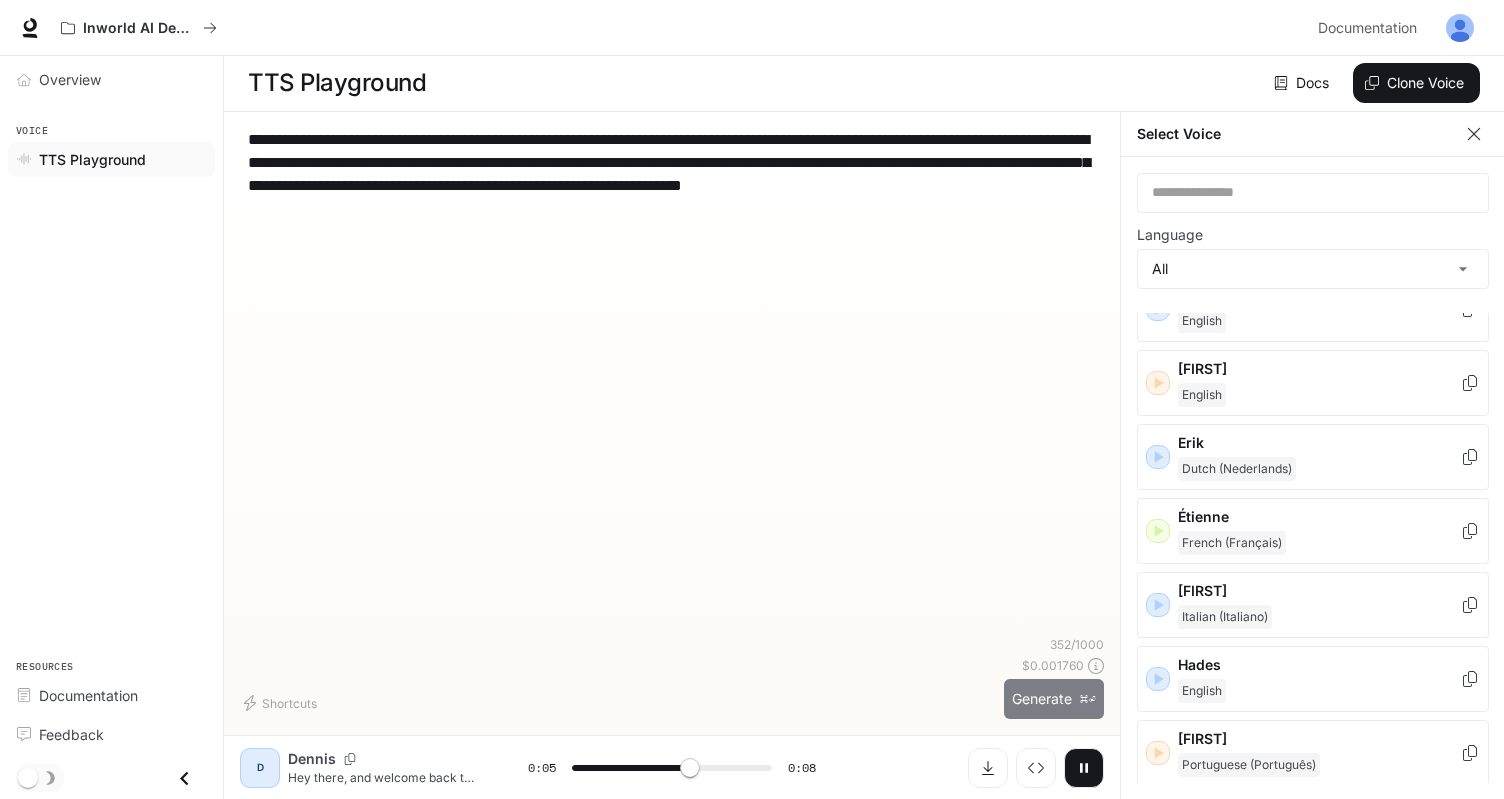 click on "Generate ⌘⏎" at bounding box center [1054, 699] 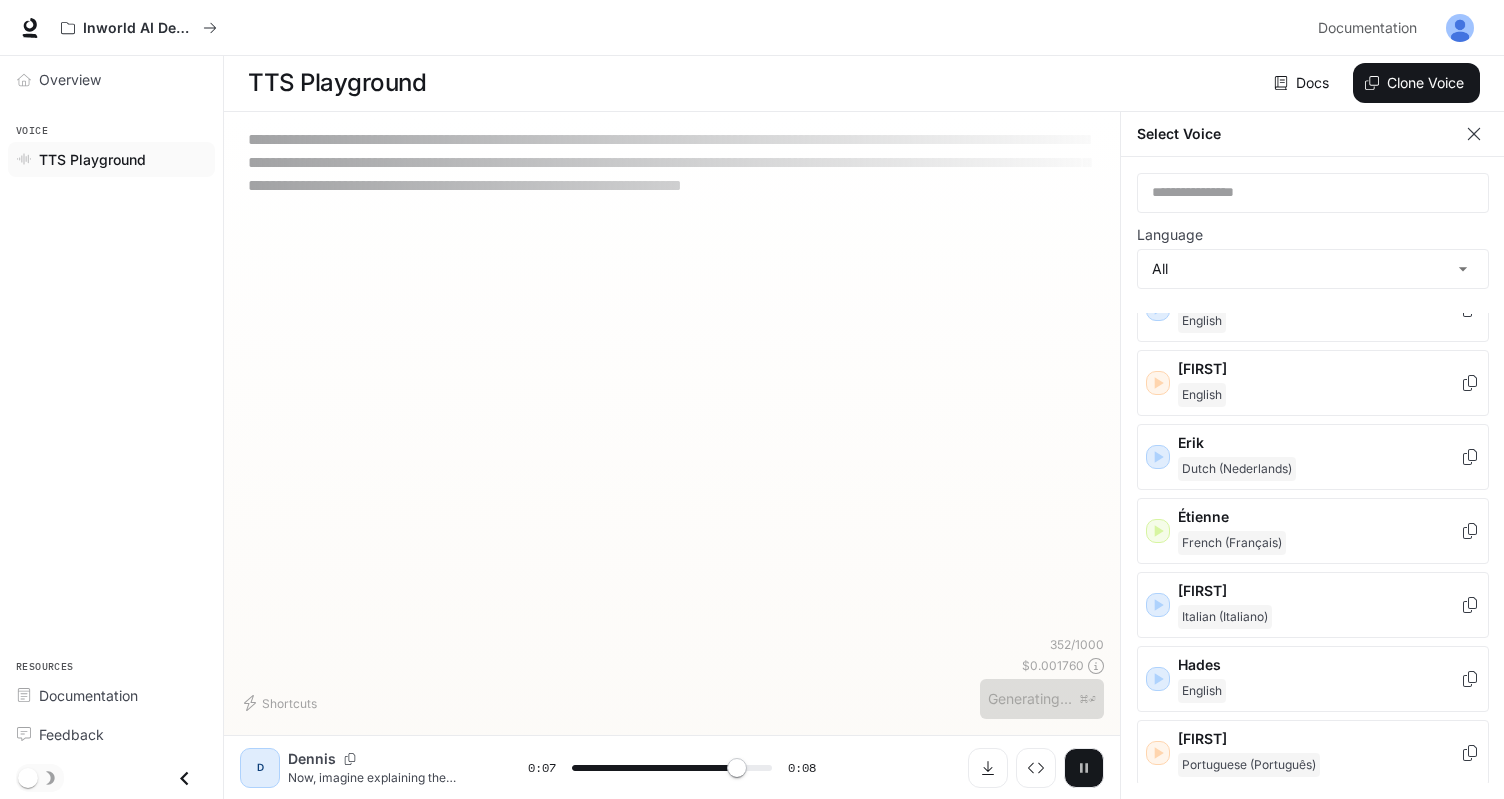 click at bounding box center (1084, 768) 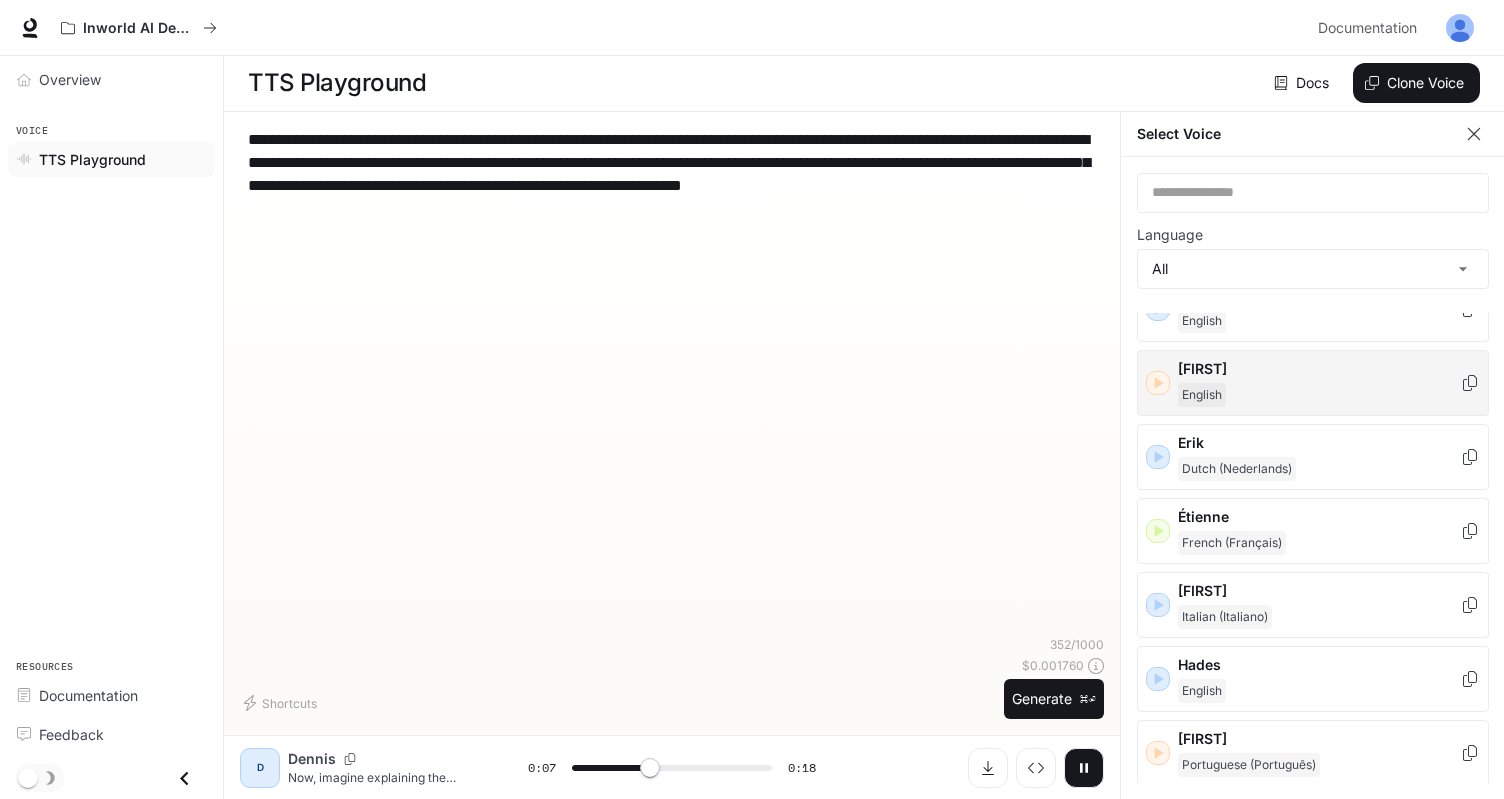scroll, scrollTop: 9, scrollLeft: 0, axis: vertical 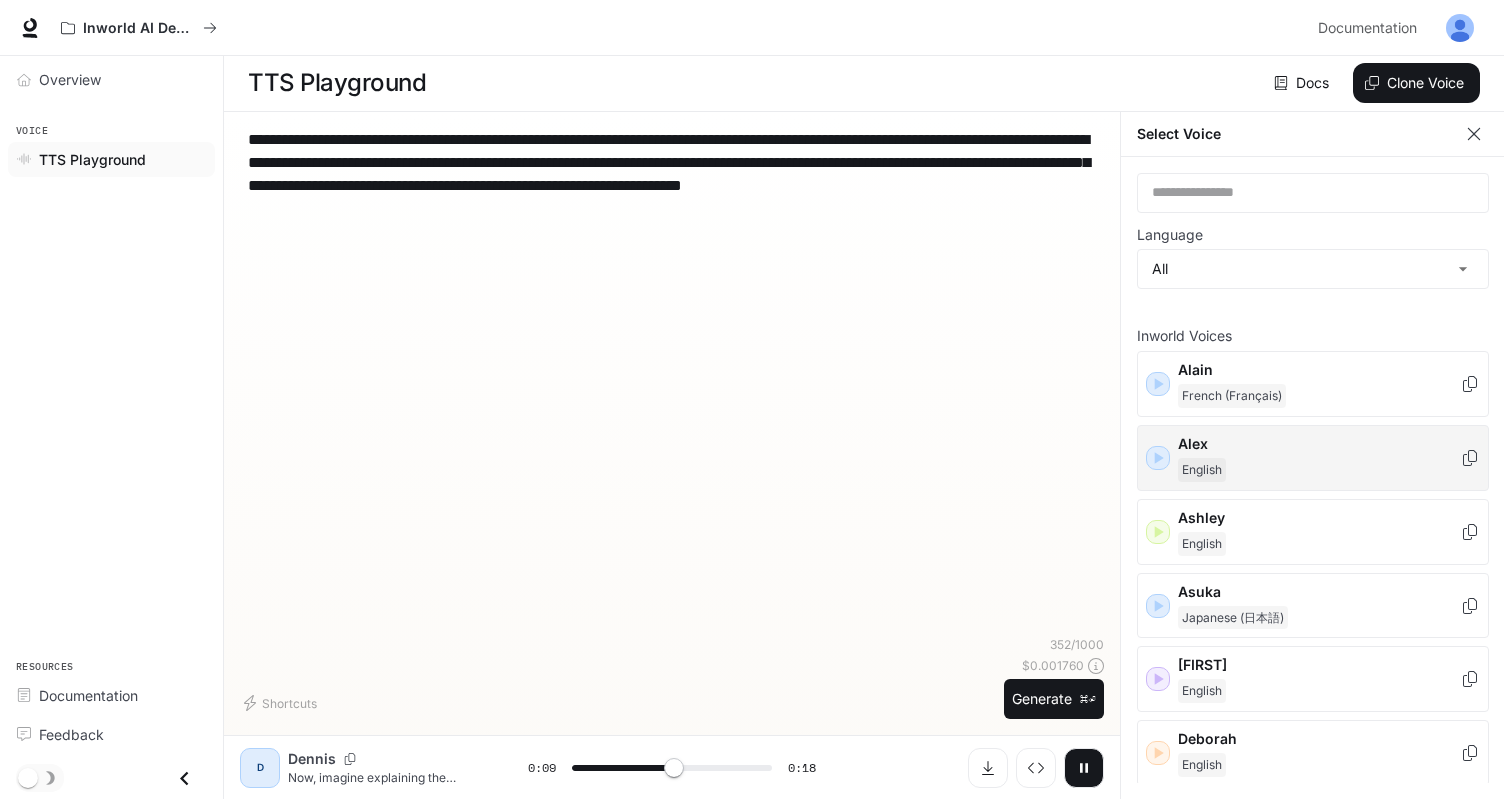 click on "English" at bounding box center [1319, 396] 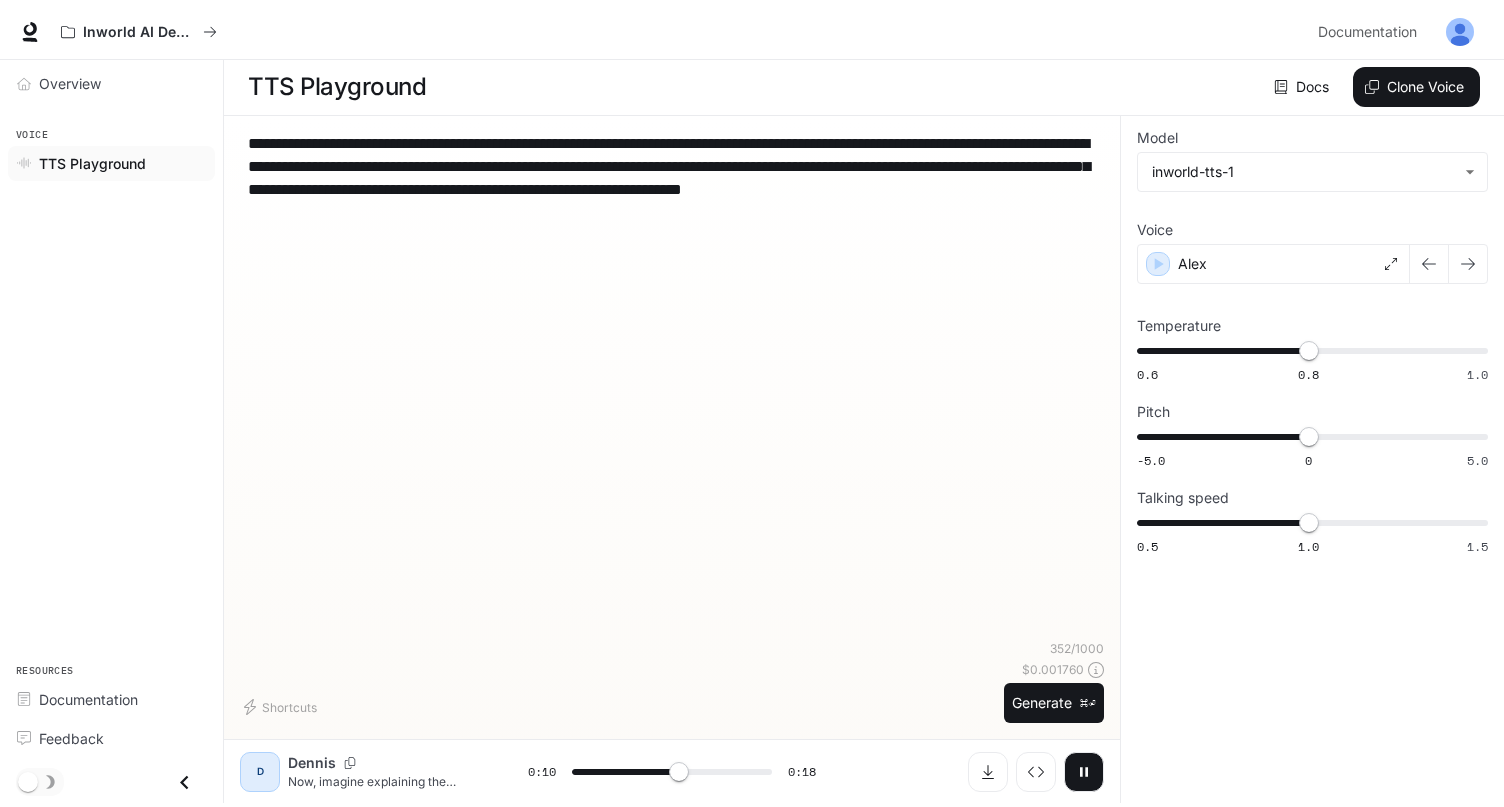 scroll, scrollTop: 1, scrollLeft: 0, axis: vertical 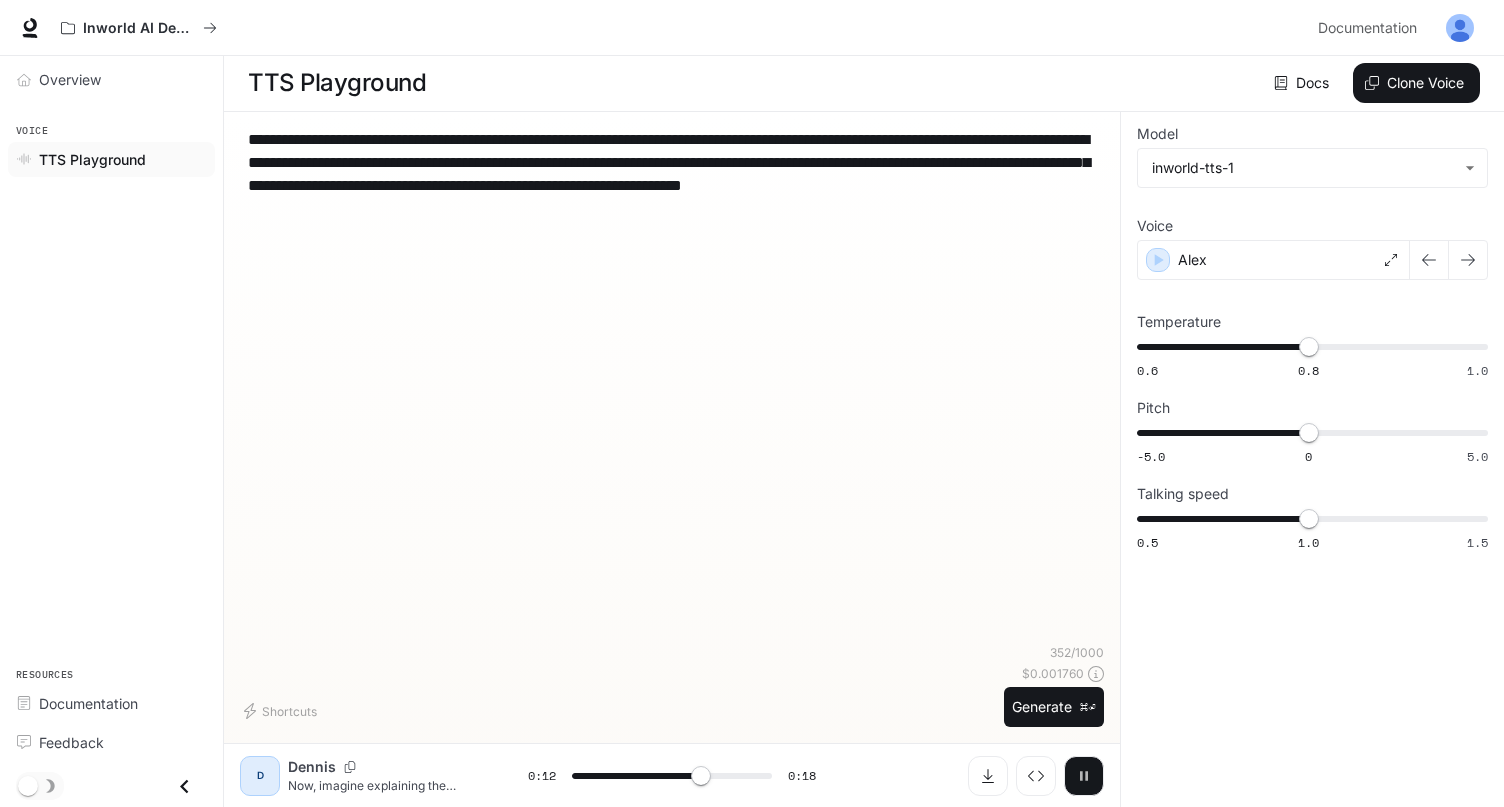 click at bounding box center [1084, 776] 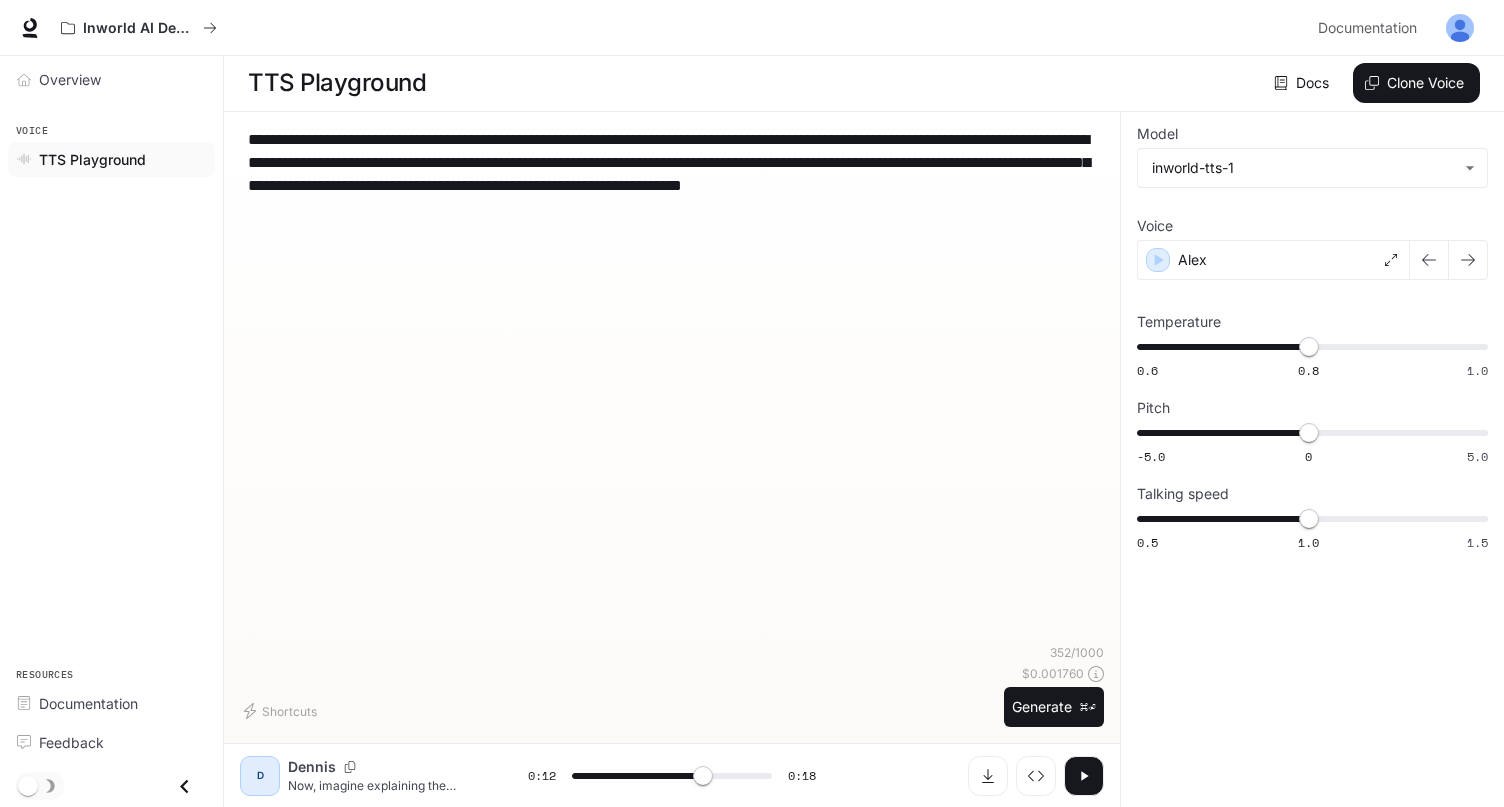 click on "**********" at bounding box center [672, 386] 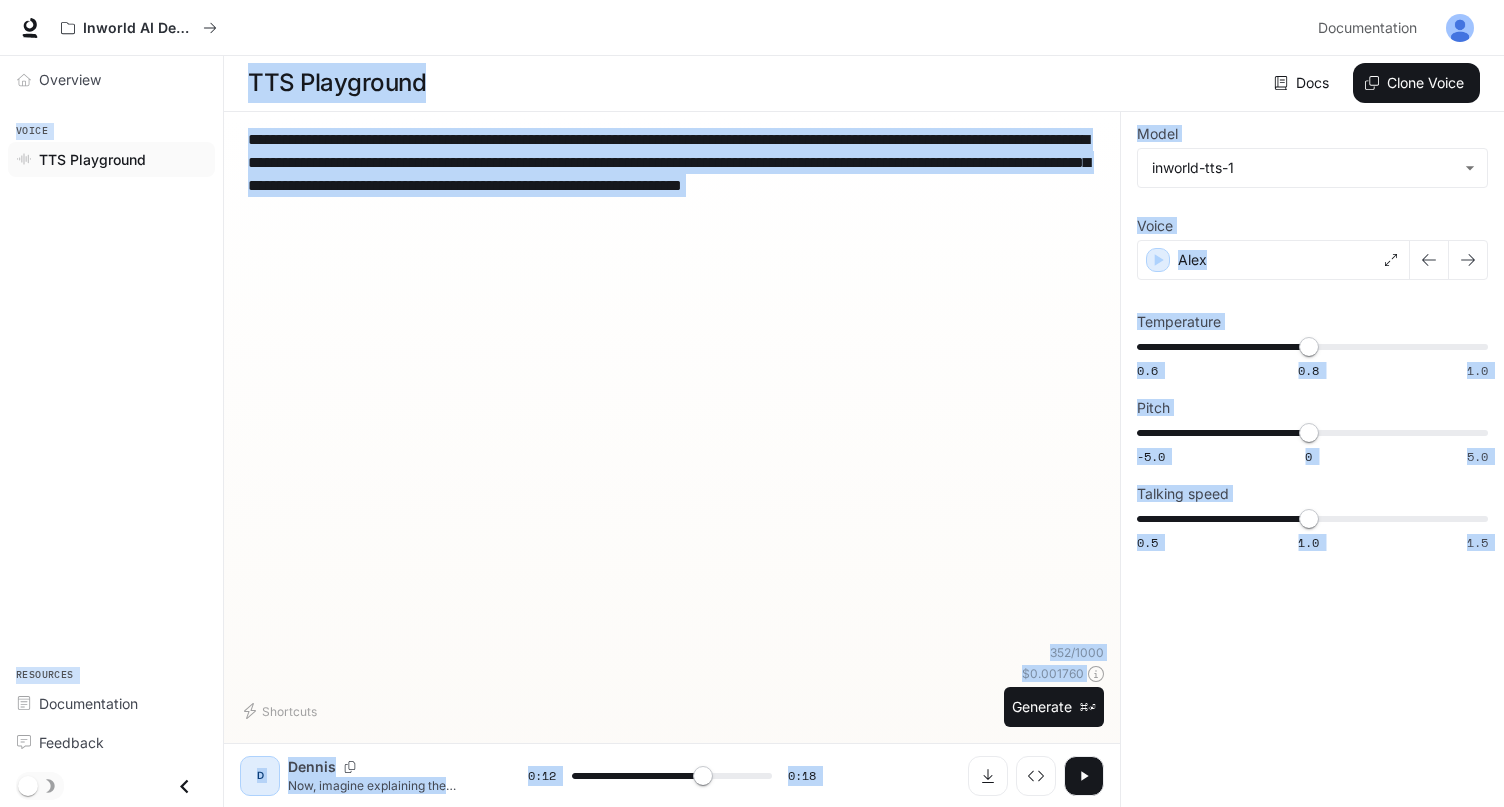 click on "**********" at bounding box center (672, 386) 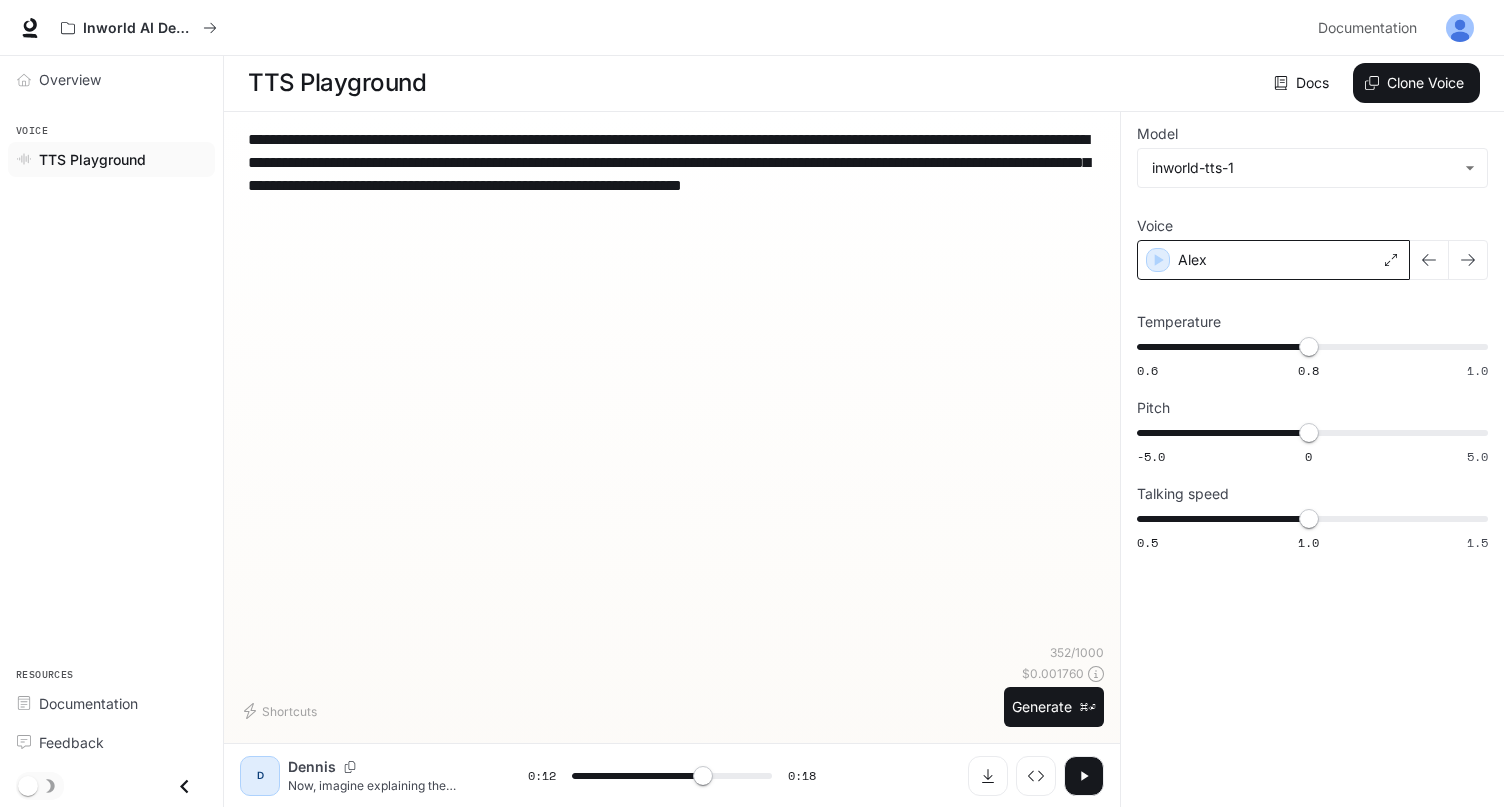 click on "Alex" at bounding box center (1273, 260) 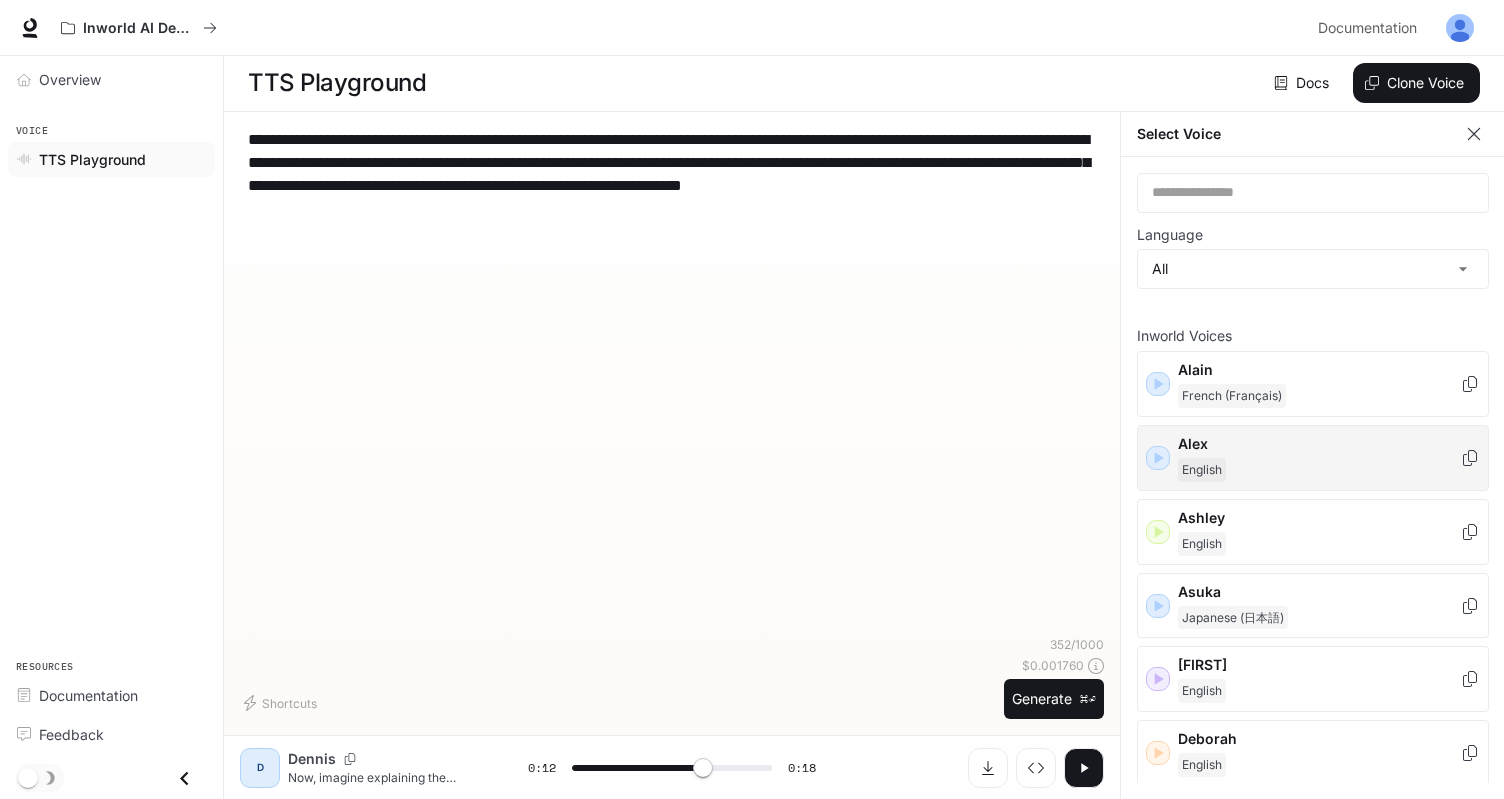 click on "Alex" at bounding box center (1319, 370) 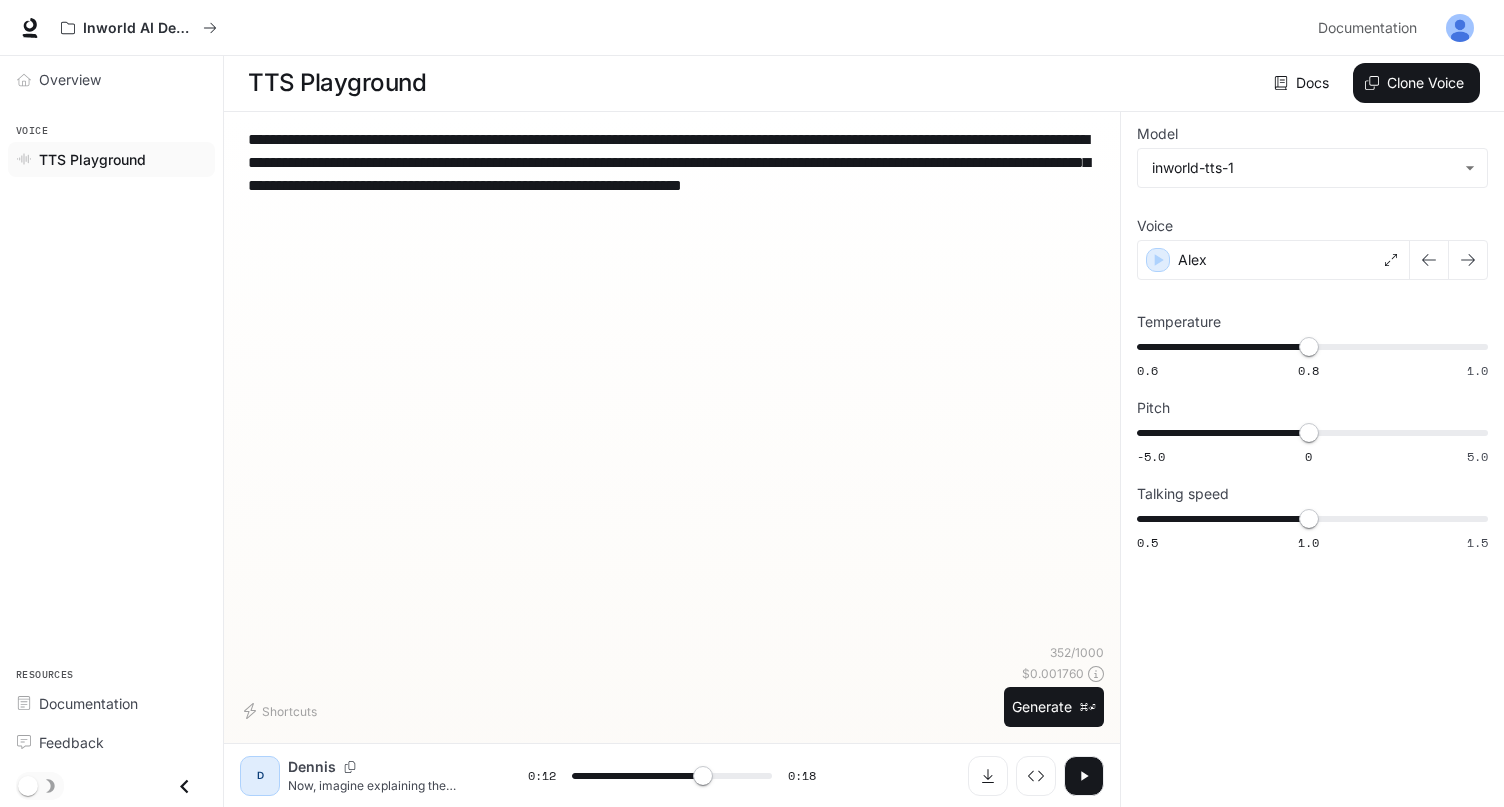 click on "**********" at bounding box center (672, 386) 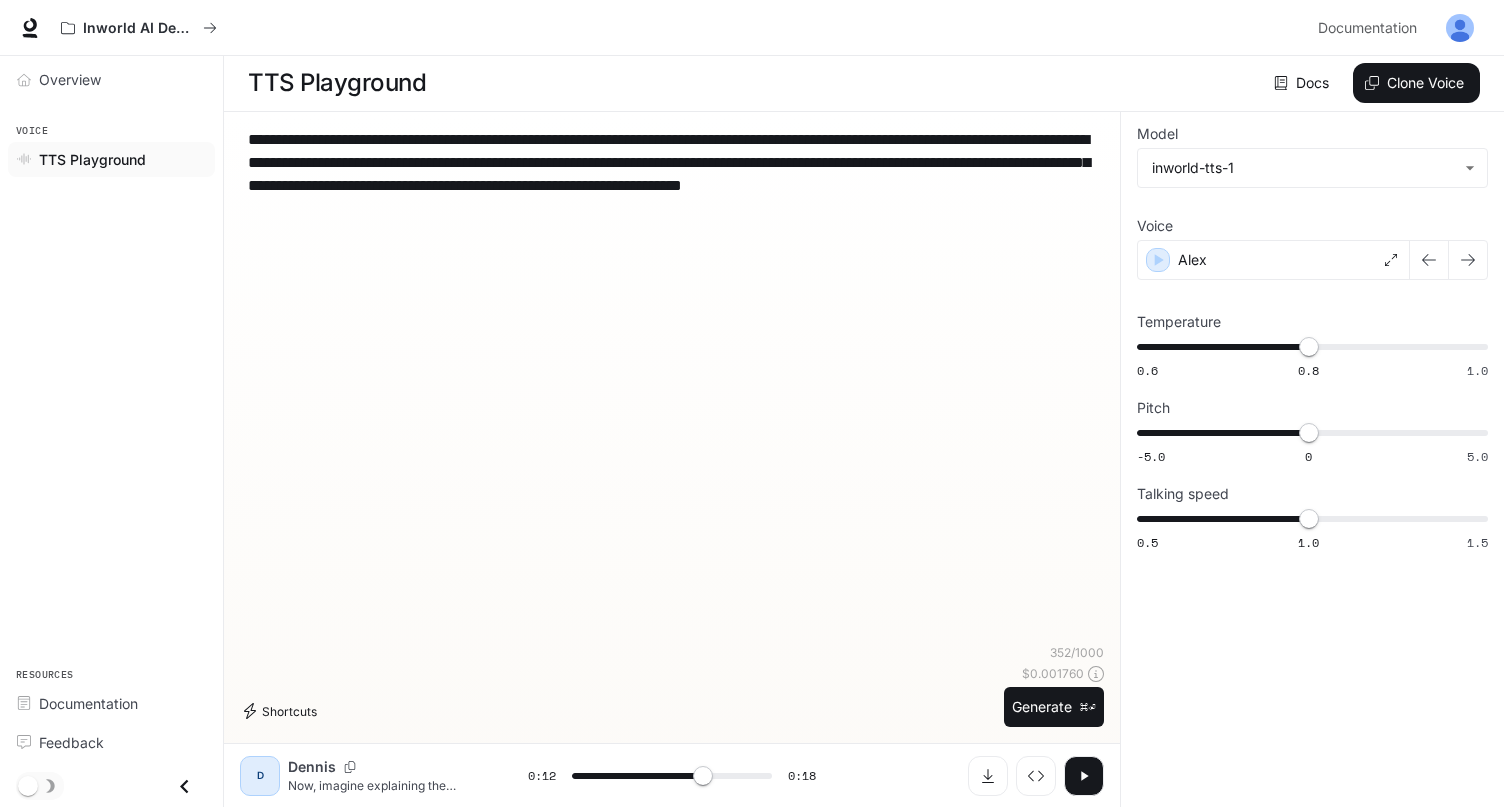 click on "Shortcuts" at bounding box center (282, 711) 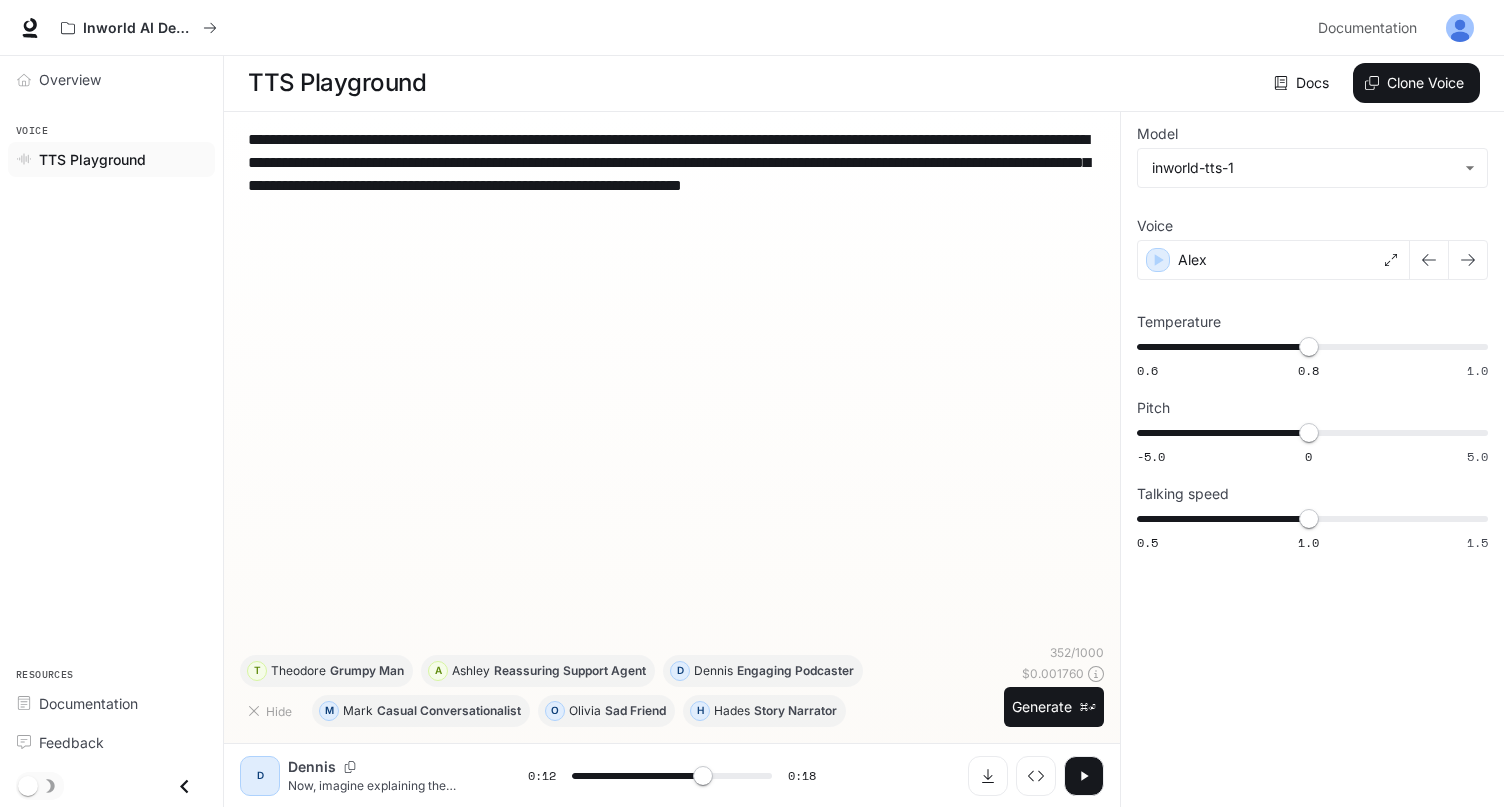 click on "**********" at bounding box center (672, 386) 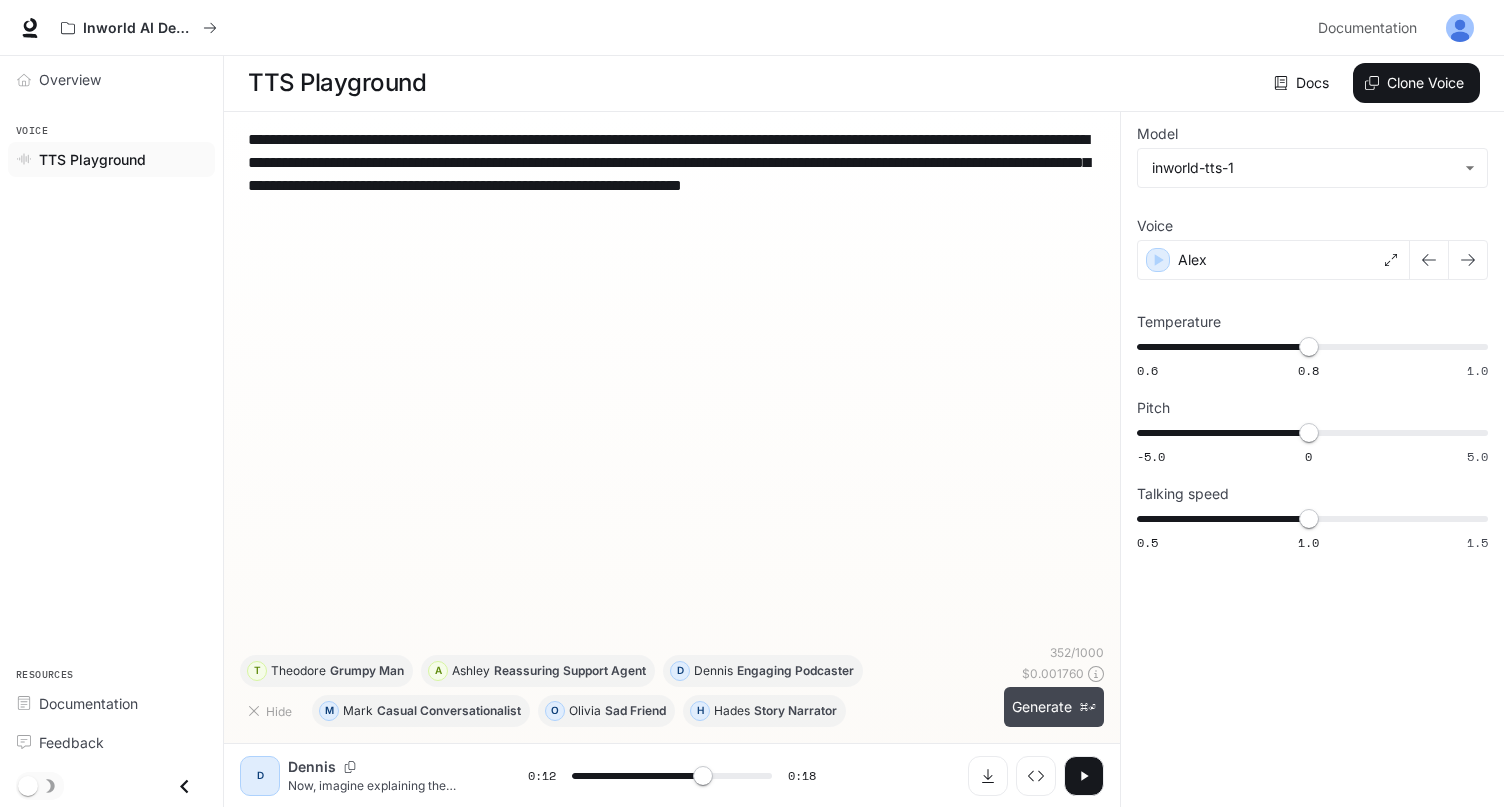 click on "Generate ⌘⏎" at bounding box center [1054, 707] 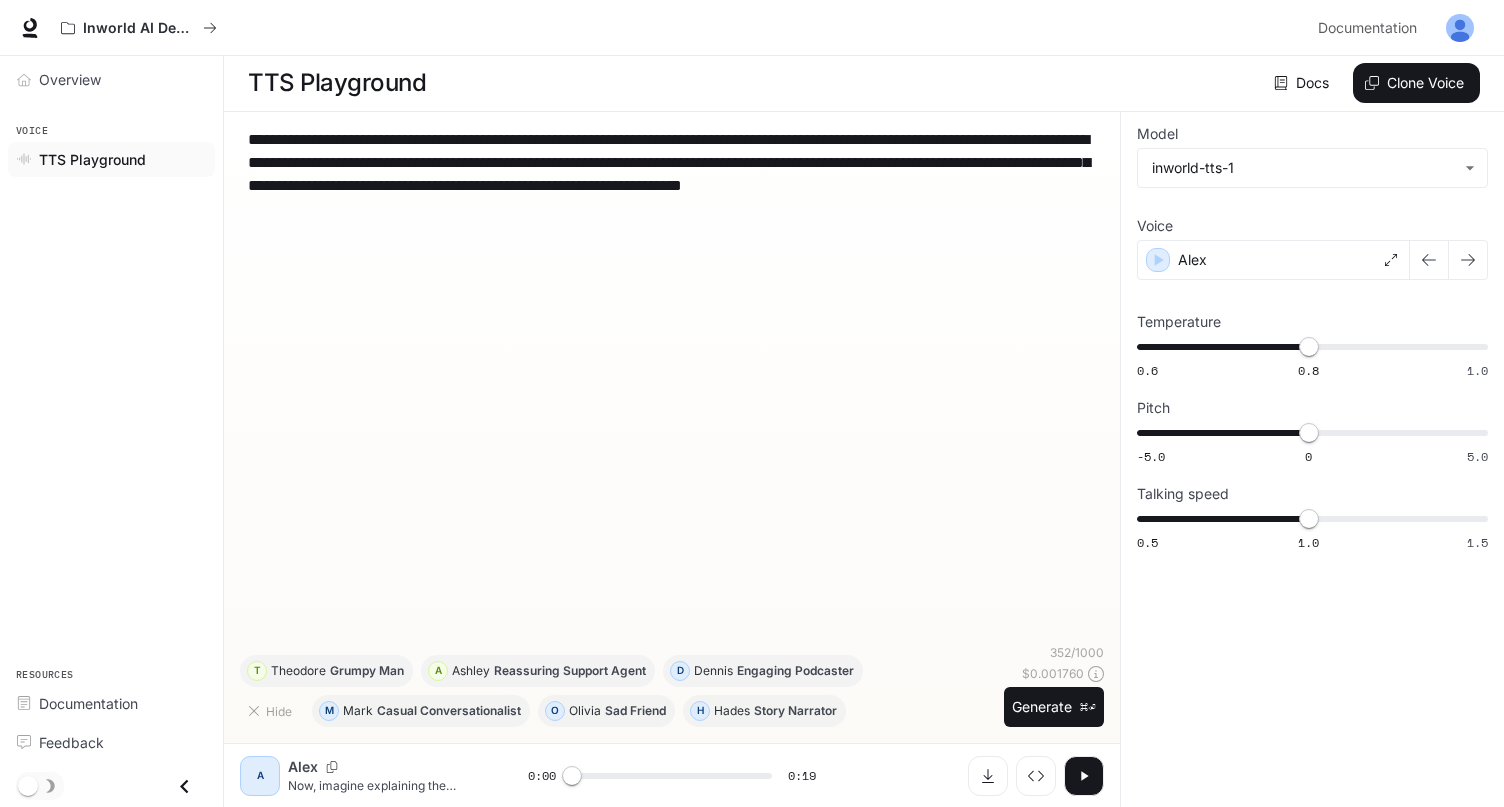 scroll, scrollTop: 1, scrollLeft: 0, axis: vertical 